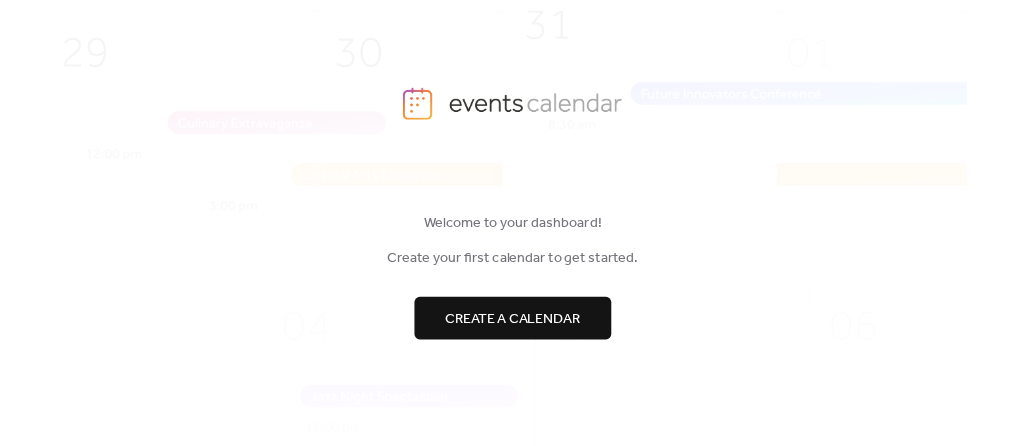 scroll, scrollTop: 0, scrollLeft: 0, axis: both 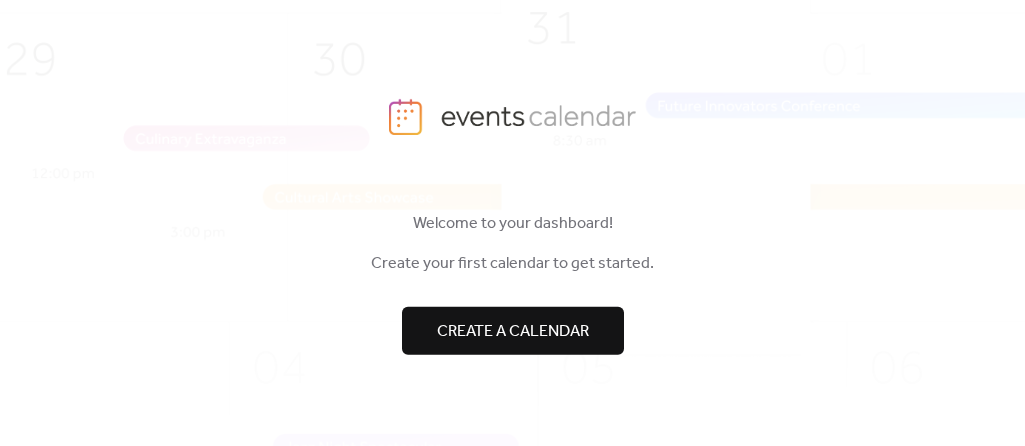 click on "Create a calendar" at bounding box center [513, 331] 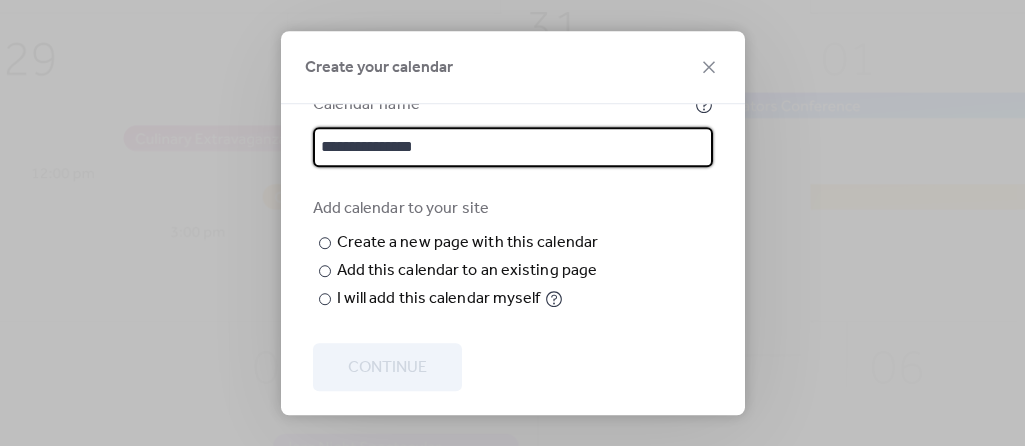 scroll, scrollTop: 100, scrollLeft: 0, axis: vertical 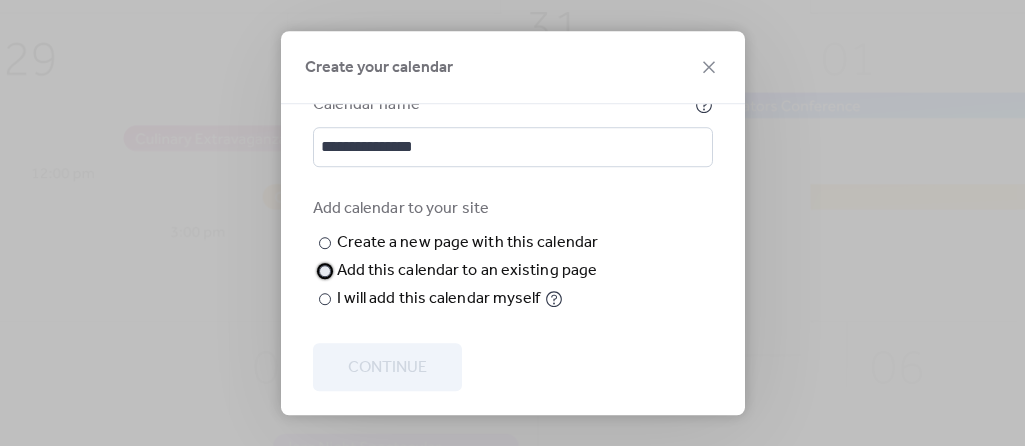 click at bounding box center [325, 271] 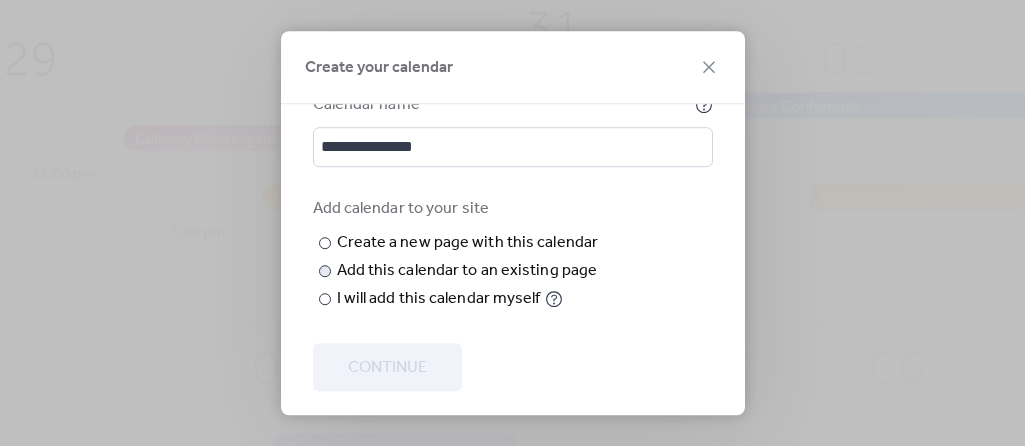 click on "Choose page" at bounding box center (0, 0) 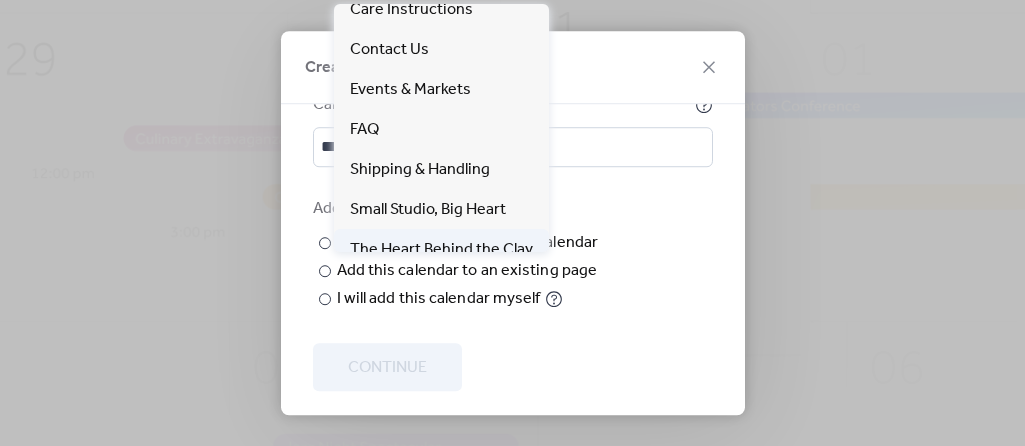 scroll, scrollTop: 0, scrollLeft: 0, axis: both 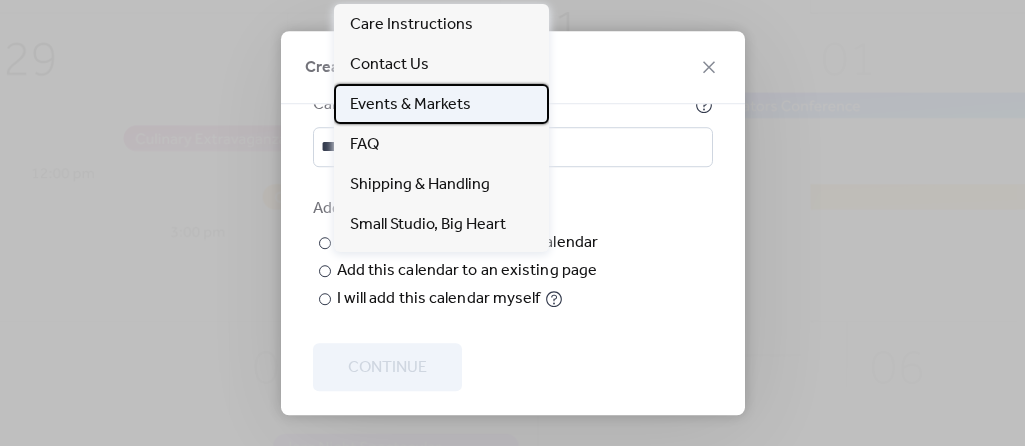 click on "Events & Markets" at bounding box center (410, 105) 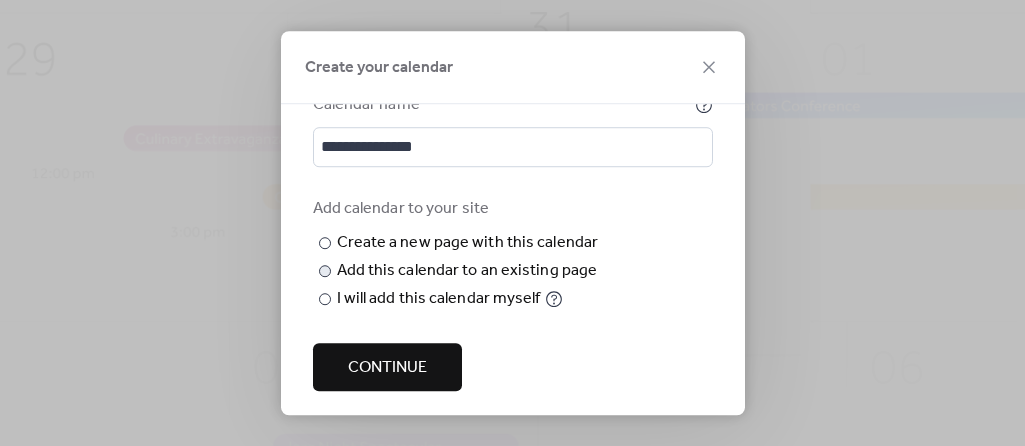 scroll, scrollTop: 0, scrollLeft: 0, axis: both 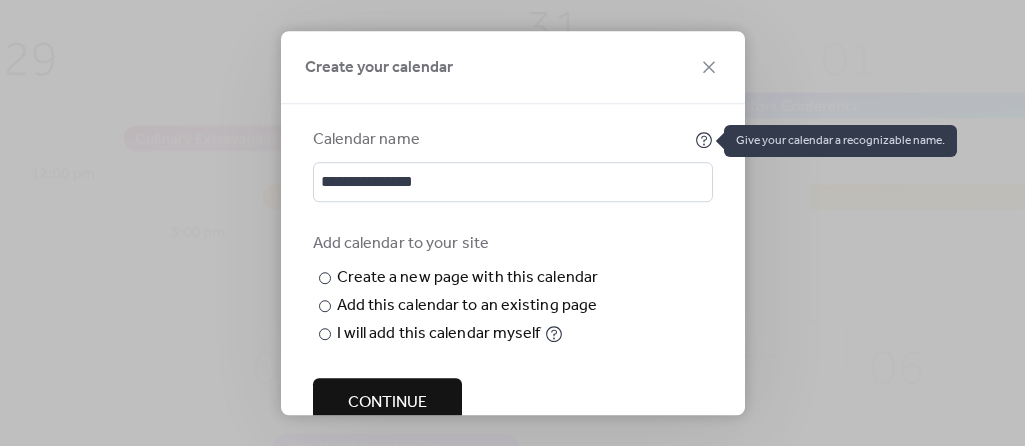 click 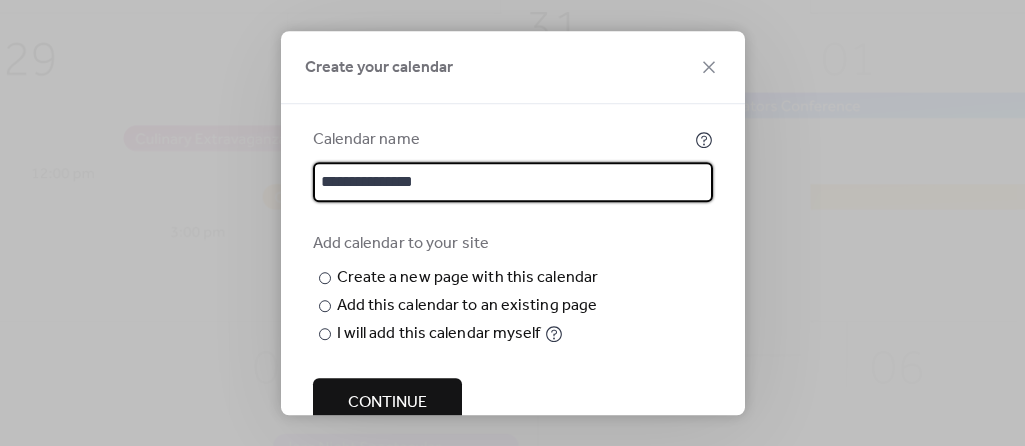 click on "**********" at bounding box center (513, 259) 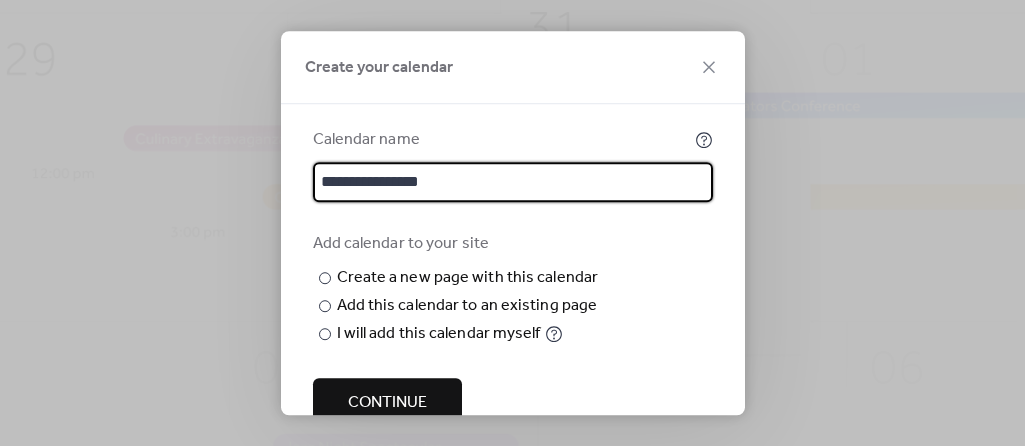 click on "**********" at bounding box center [513, 182] 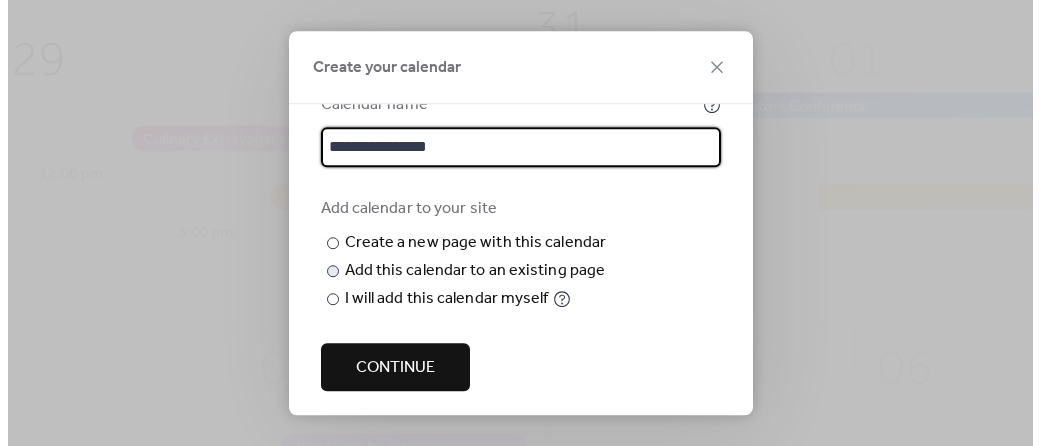 scroll, scrollTop: 121, scrollLeft: 0, axis: vertical 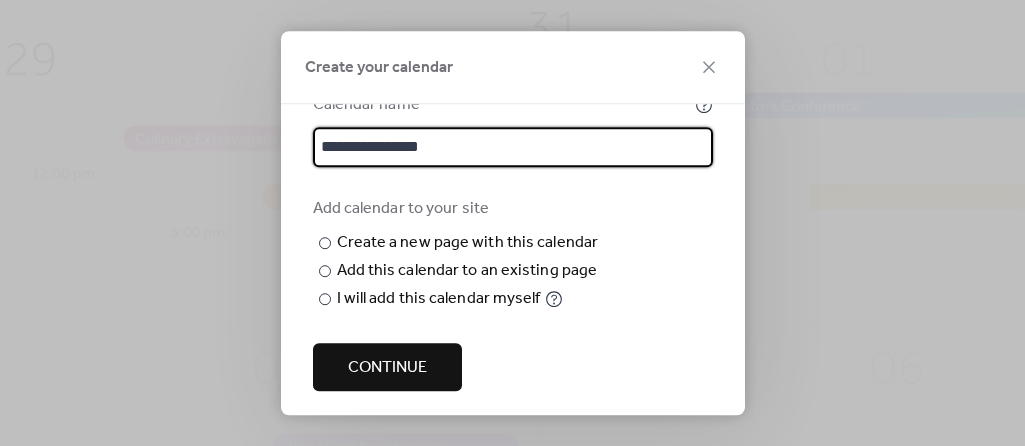 type on "**********" 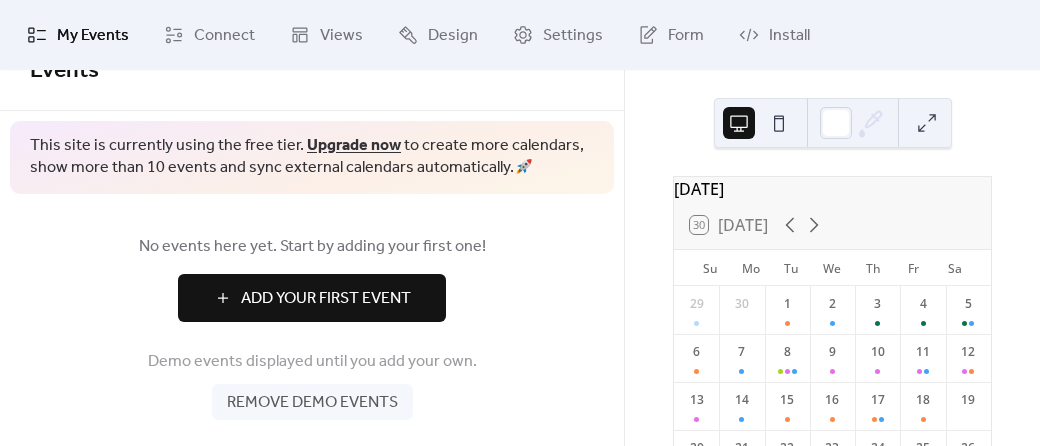 scroll, scrollTop: 56, scrollLeft: 0, axis: vertical 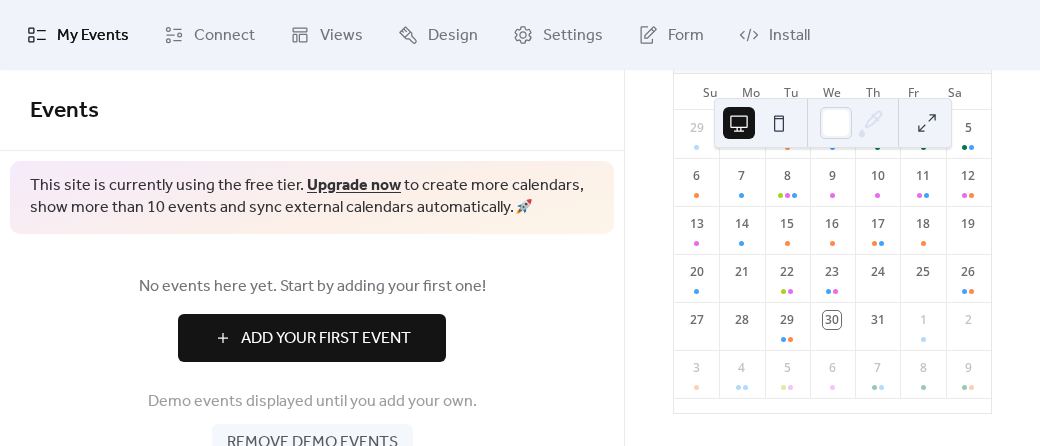 click on "Add Your First Event" at bounding box center (326, 339) 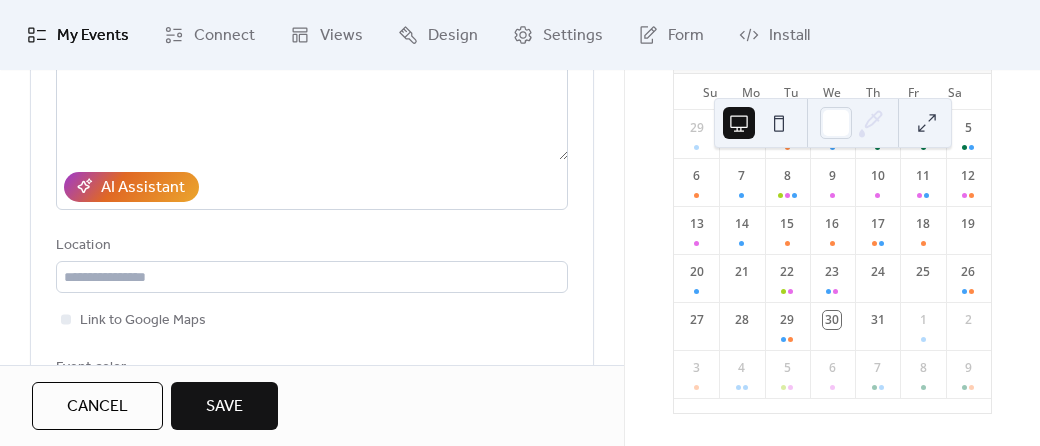 scroll, scrollTop: 400, scrollLeft: 0, axis: vertical 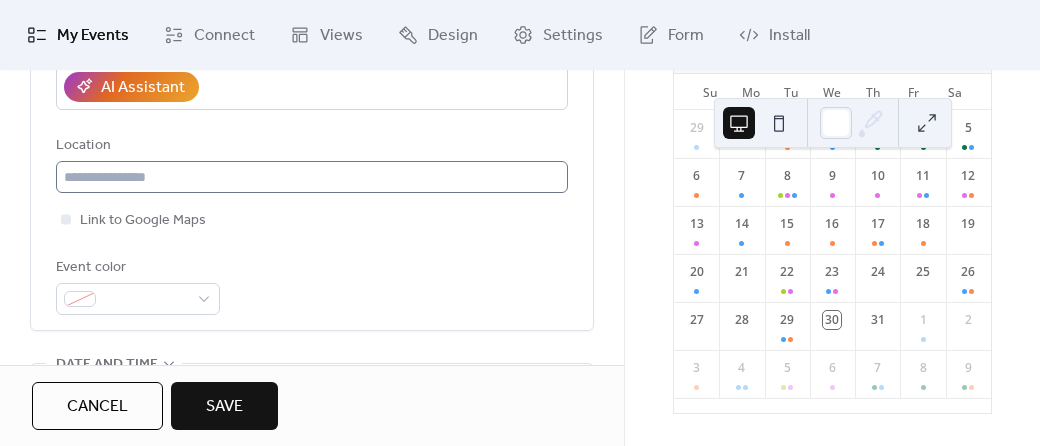 type on "**********" 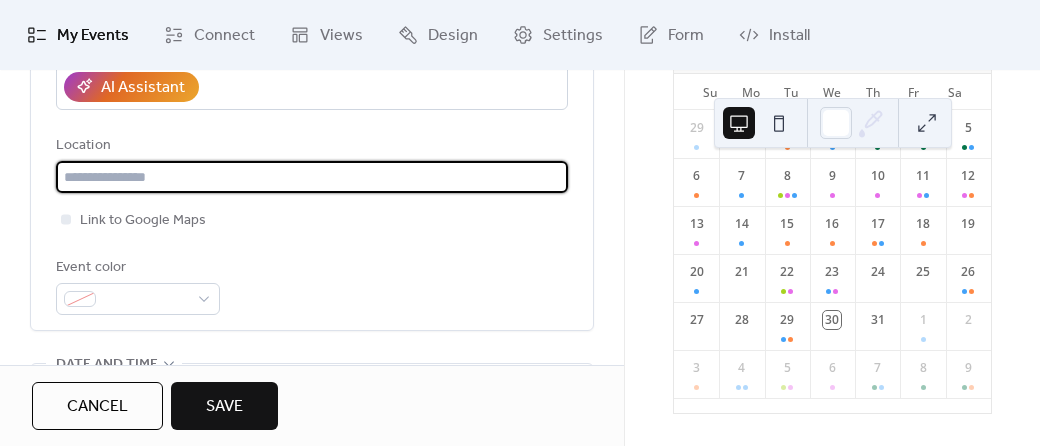 click at bounding box center [312, 177] 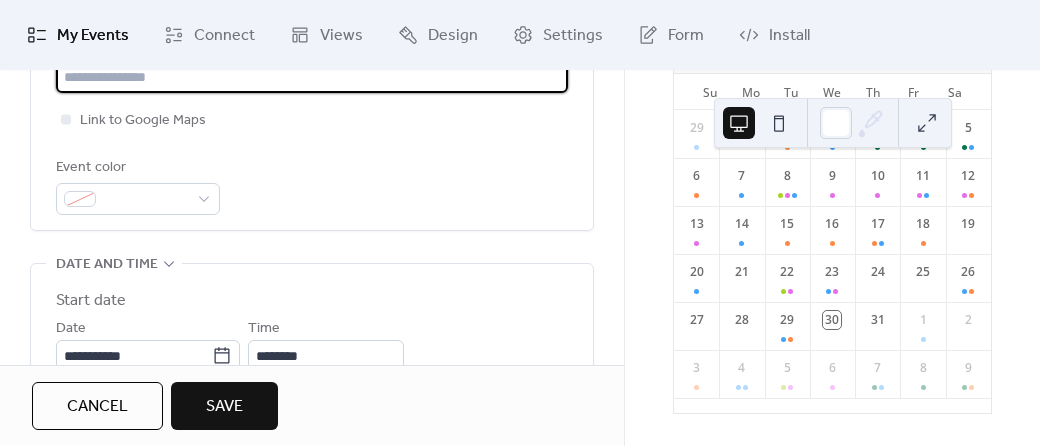 scroll, scrollTop: 700, scrollLeft: 0, axis: vertical 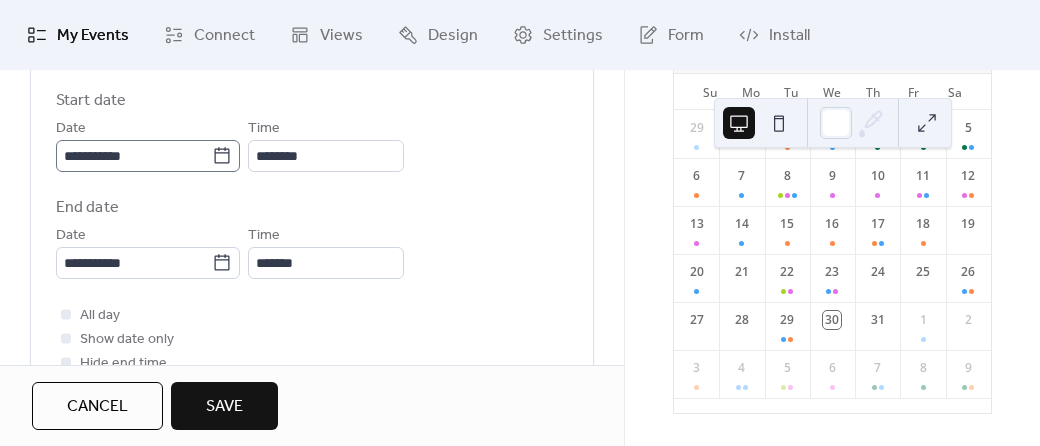 click 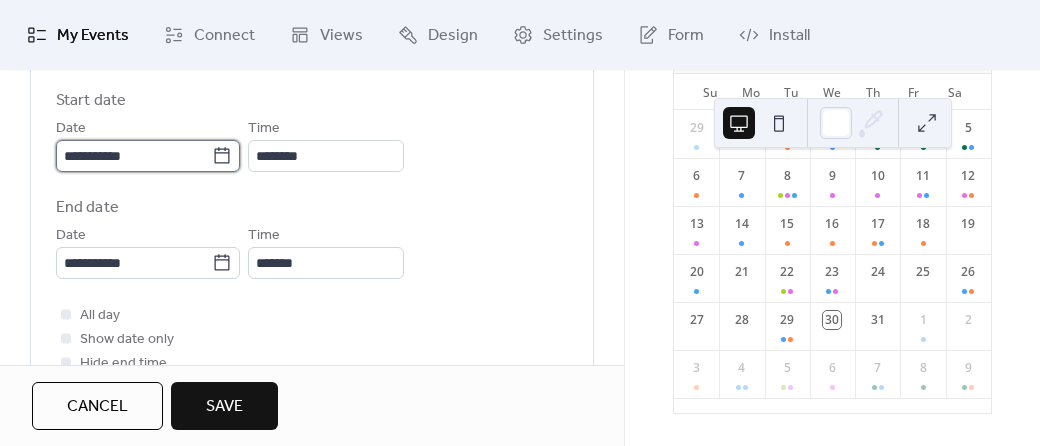 click on "**********" at bounding box center (134, 156) 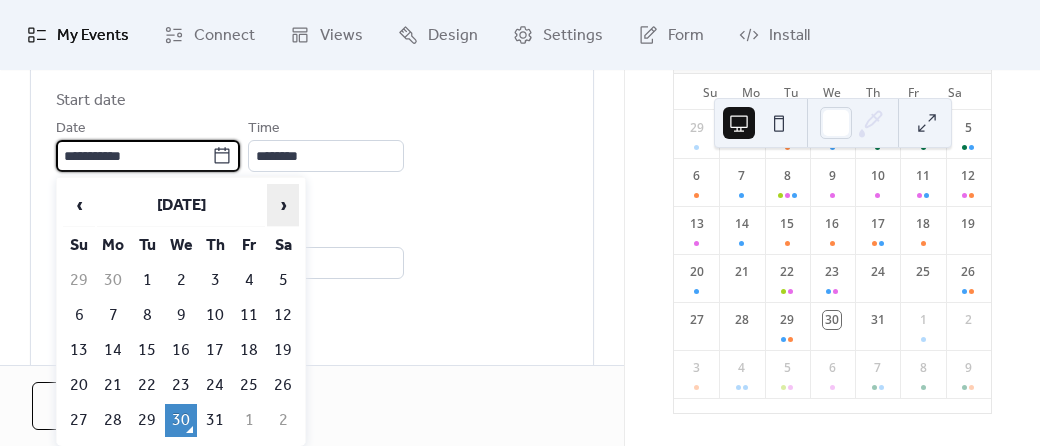 click on "›" at bounding box center (283, 205) 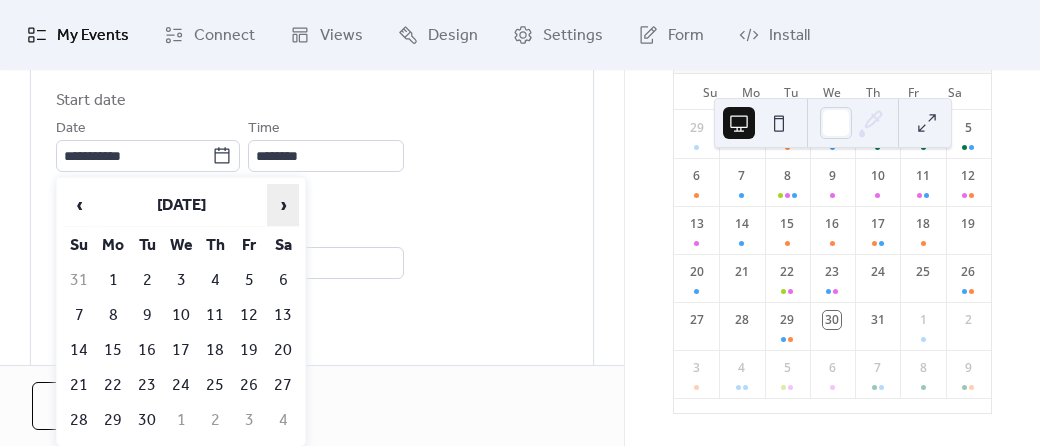 click on "›" at bounding box center [283, 205] 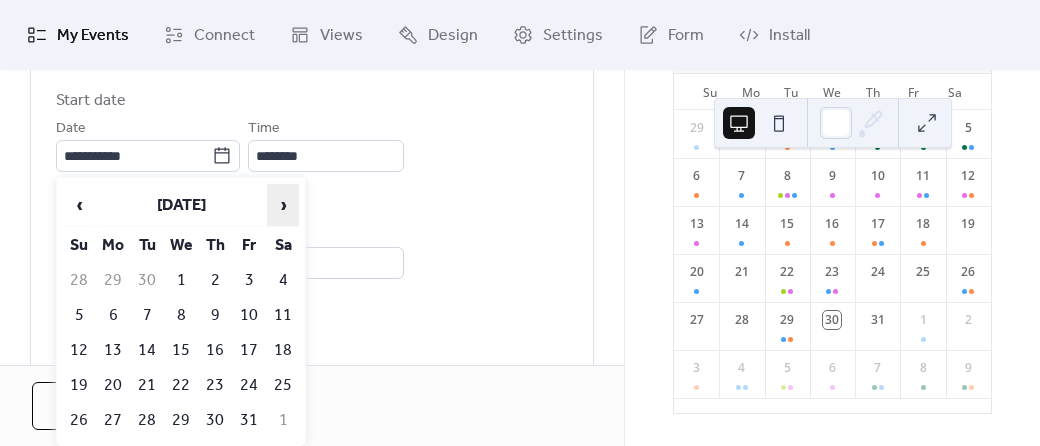 click on "›" at bounding box center [283, 205] 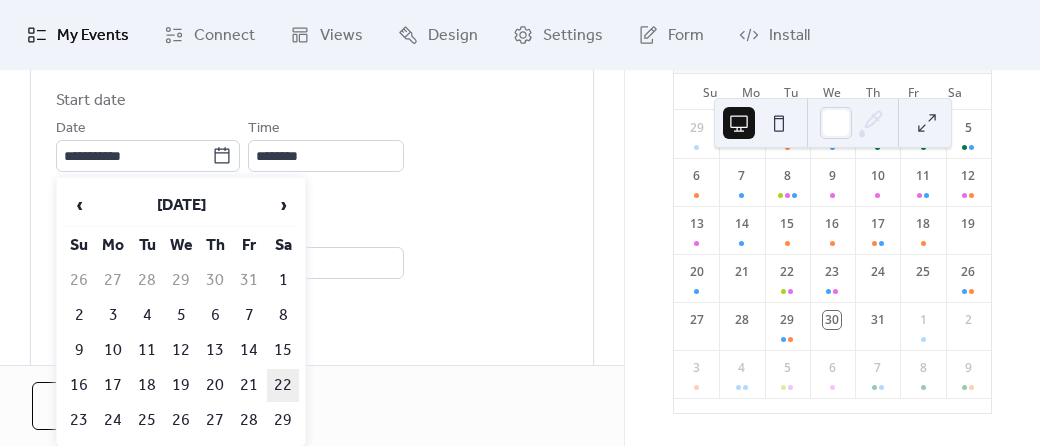 click on "22" at bounding box center (283, 385) 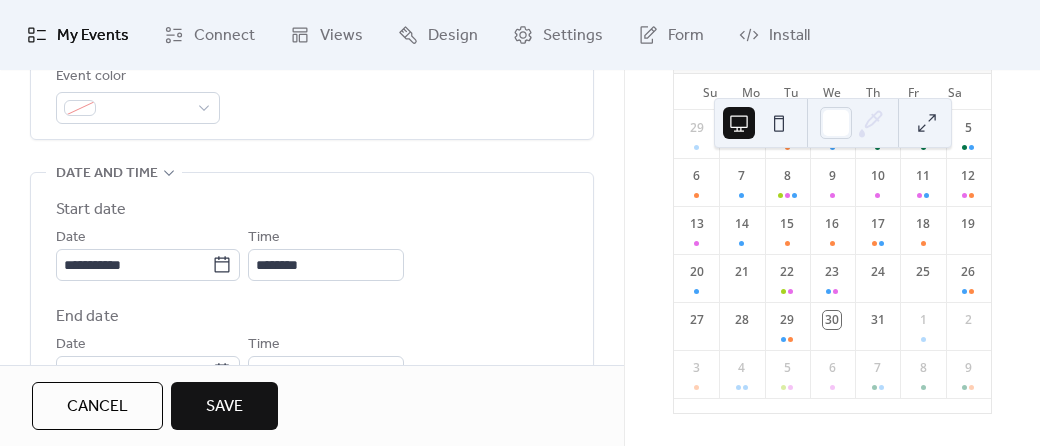 scroll, scrollTop: 600, scrollLeft: 0, axis: vertical 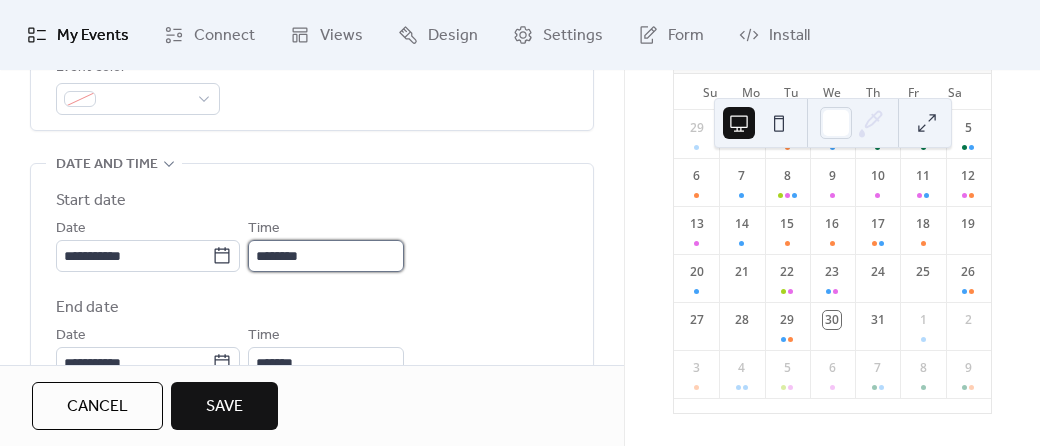 click on "********" at bounding box center (326, 256) 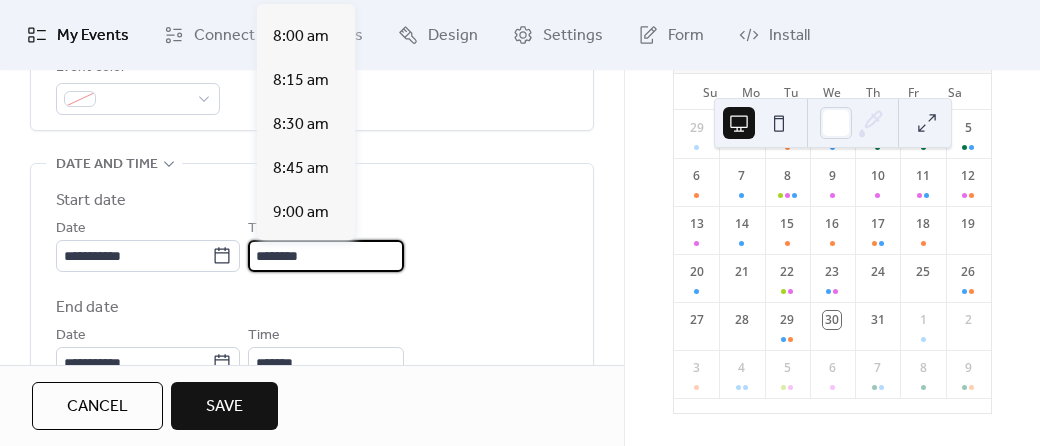 scroll, scrollTop: 1296, scrollLeft: 0, axis: vertical 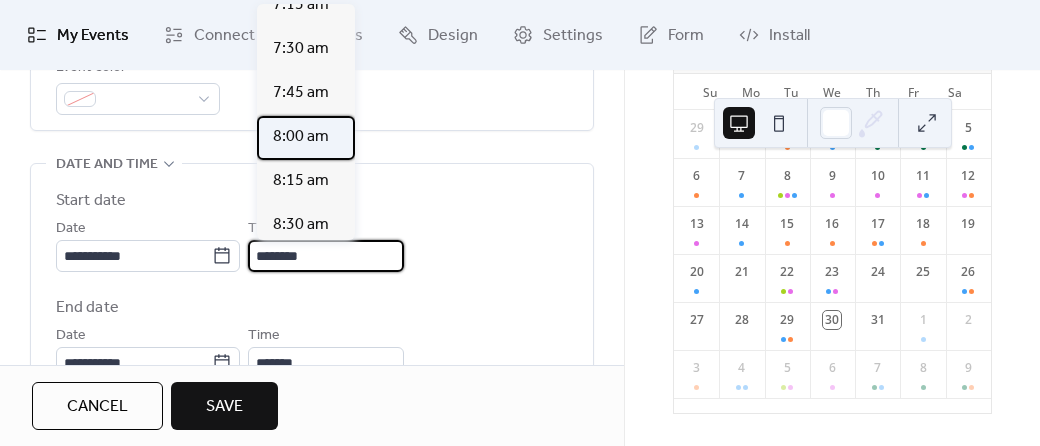 click on "8:00 am" at bounding box center [301, 137] 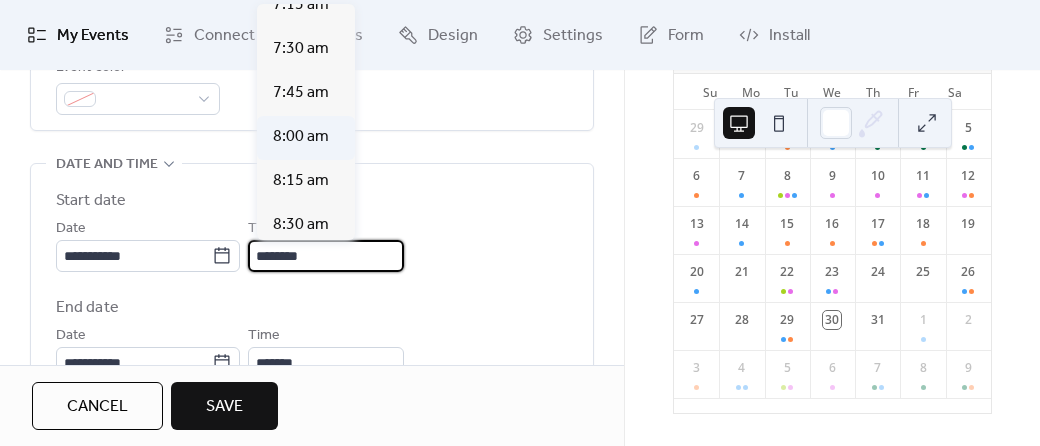 type on "*******" 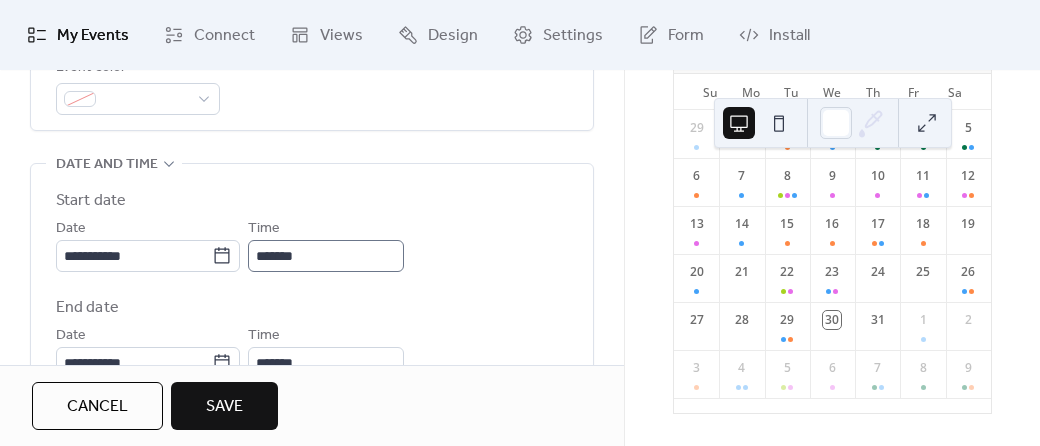 scroll, scrollTop: 700, scrollLeft: 0, axis: vertical 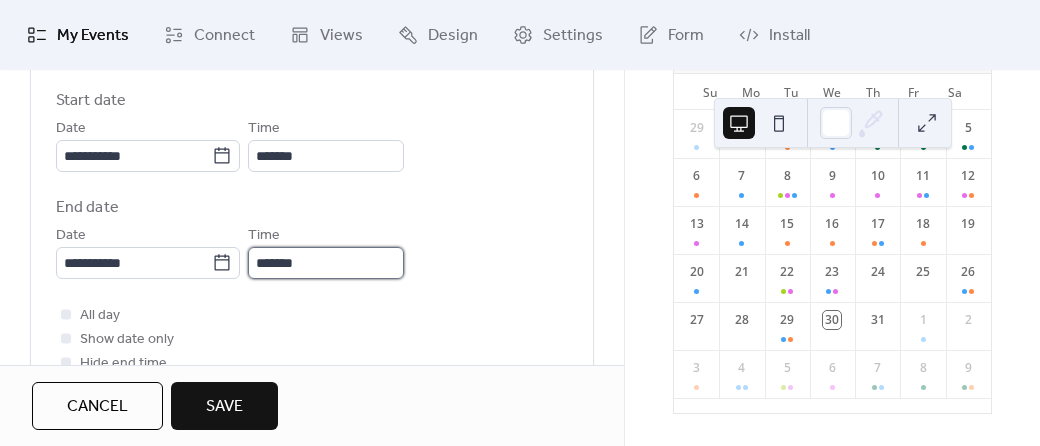 click on "*******" at bounding box center [326, 263] 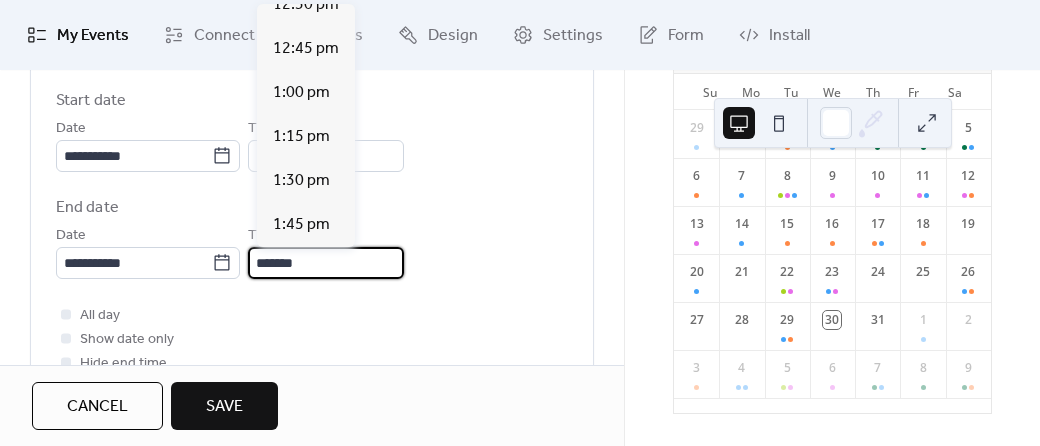 scroll, scrollTop: 700, scrollLeft: 0, axis: vertical 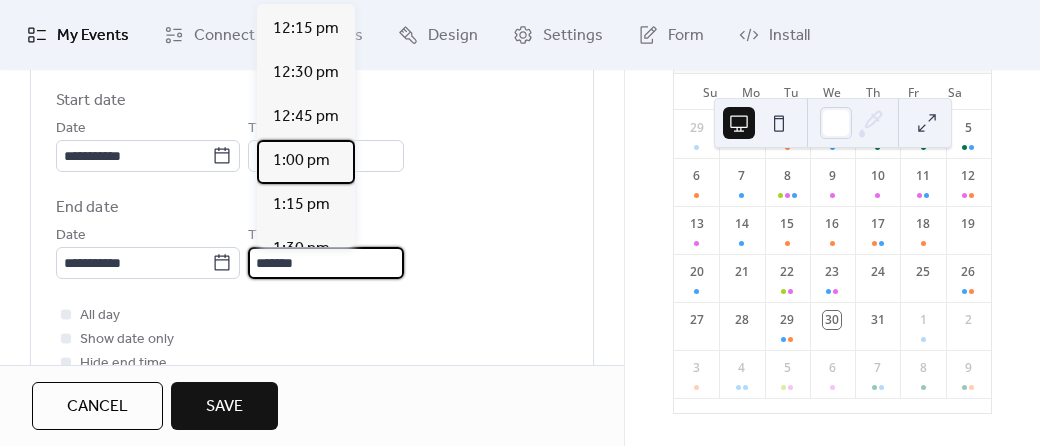 click on "1:00 pm" at bounding box center (301, 161) 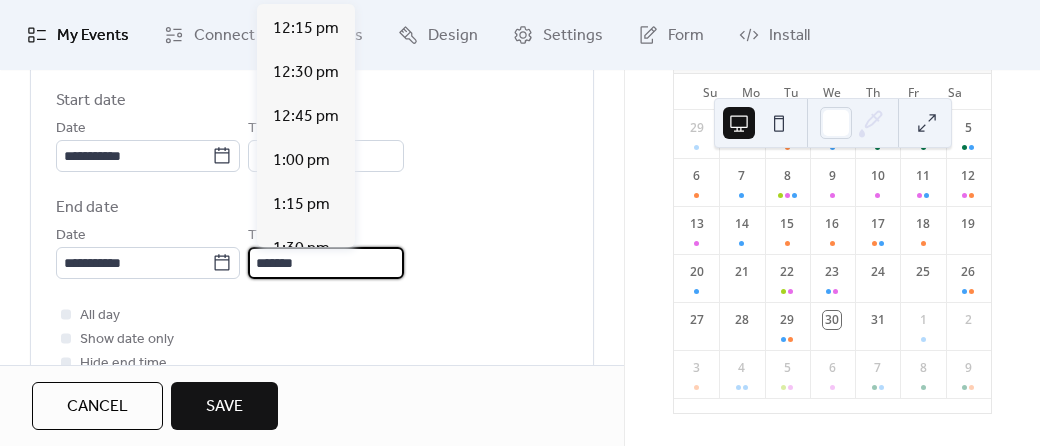 type on "*******" 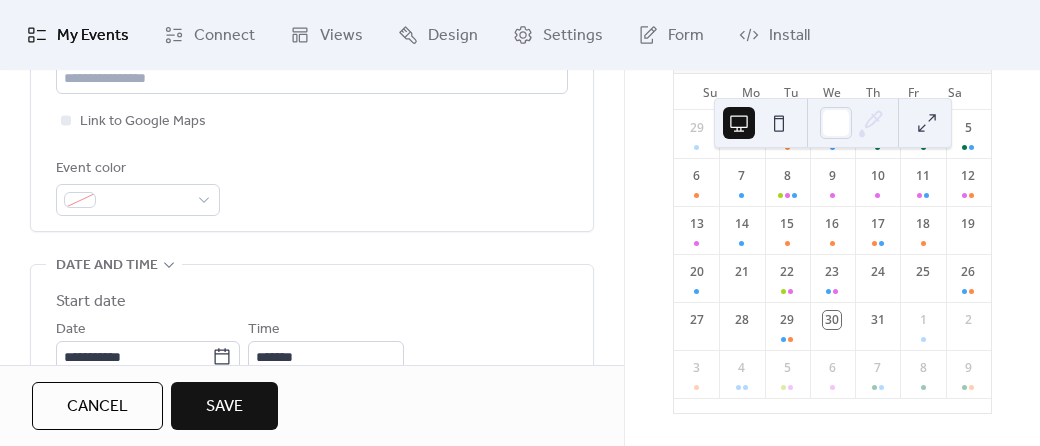 scroll, scrollTop: 508, scrollLeft: 0, axis: vertical 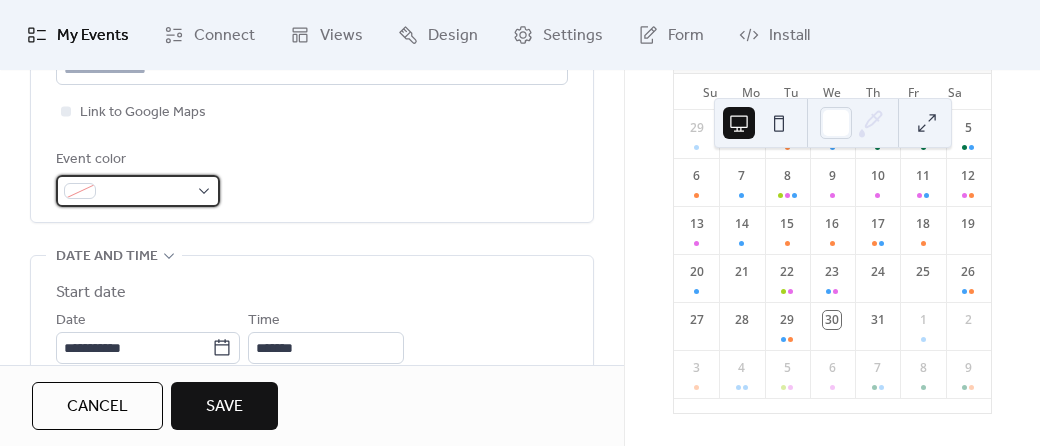 click at bounding box center (138, 191) 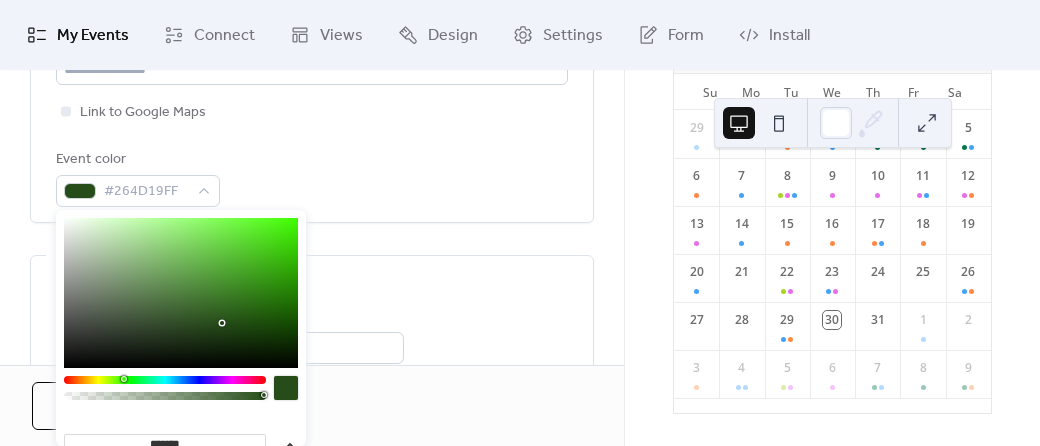type on "*******" 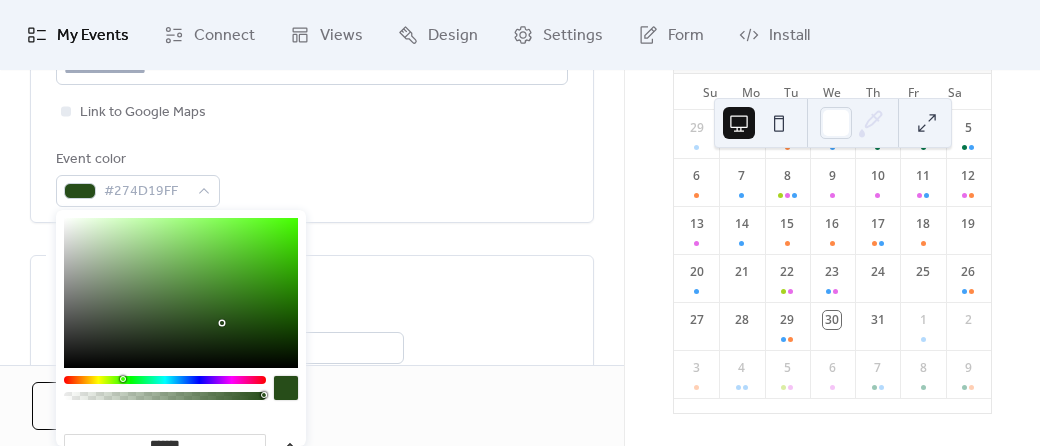 drag, startPoint x: 145, startPoint y: 378, endPoint x: 122, endPoint y: 378, distance: 23 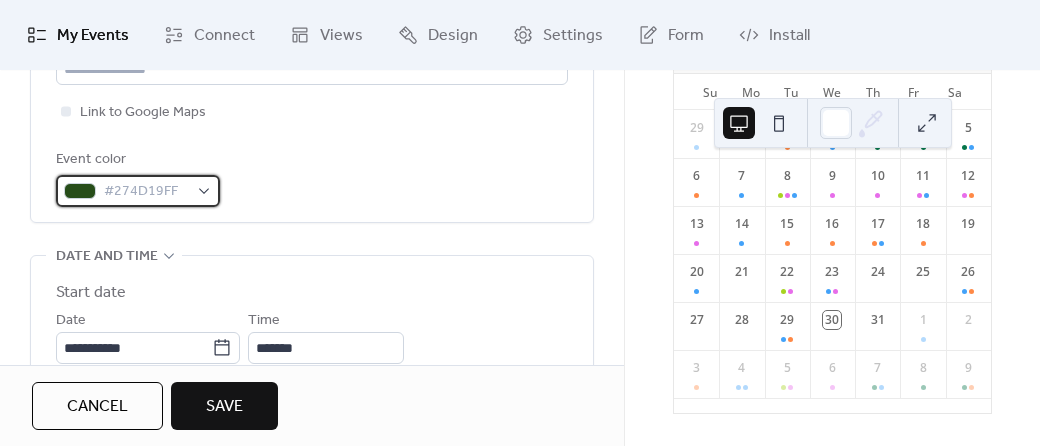 click on "#274D19FF" at bounding box center (146, 192) 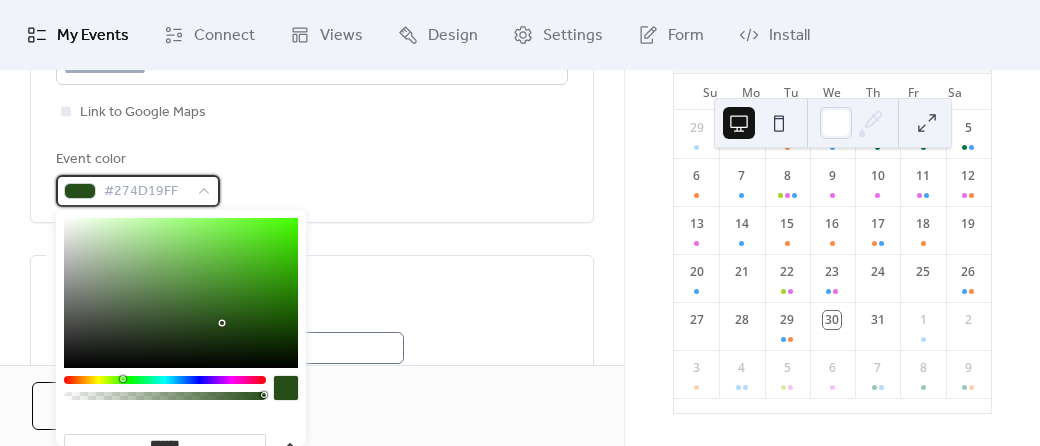 scroll, scrollTop: 1, scrollLeft: 0, axis: vertical 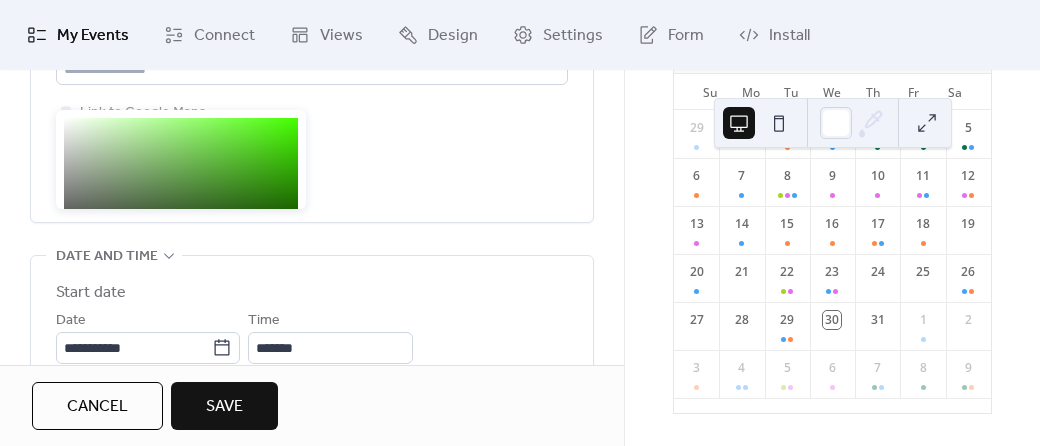 click on "**********" at bounding box center [312, 357] 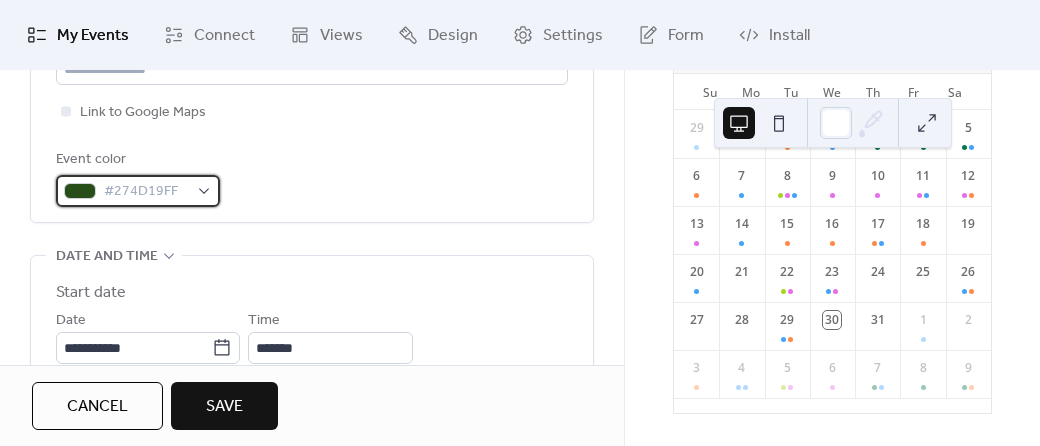 click on "#274D19FF" at bounding box center (138, 191) 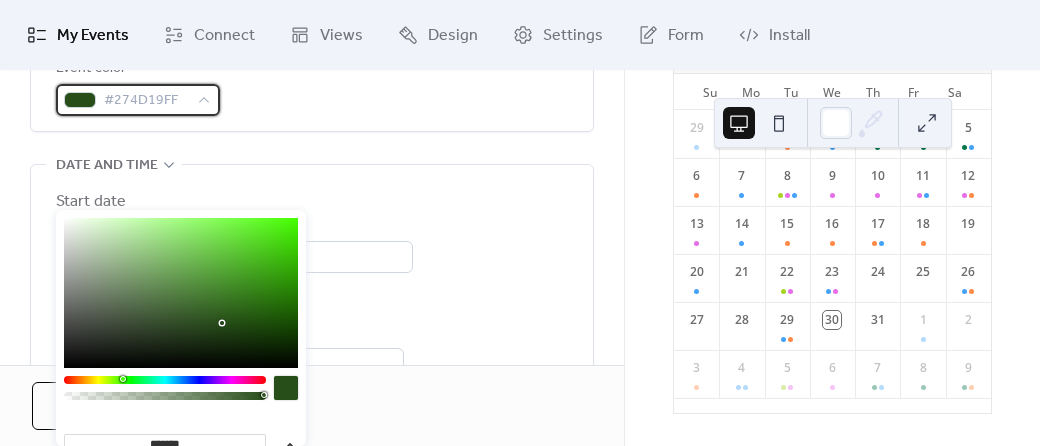 scroll, scrollTop: 608, scrollLeft: 0, axis: vertical 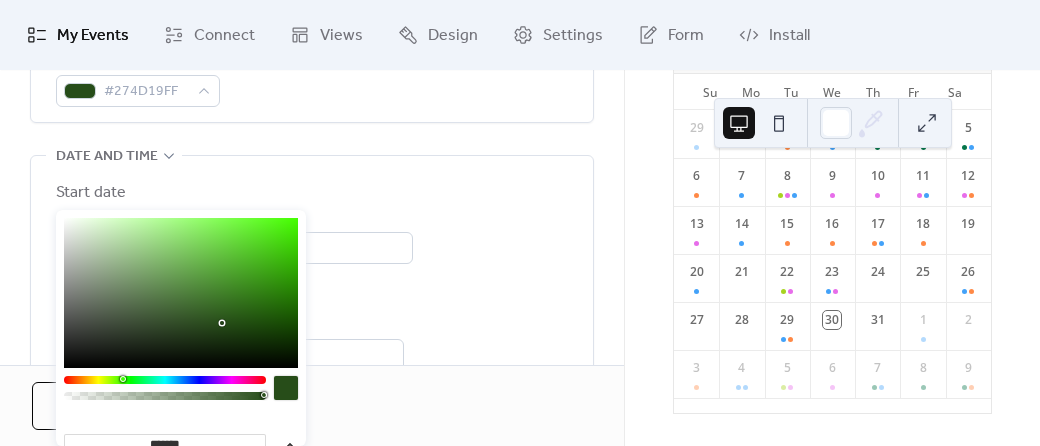 click on "**********" at bounding box center (312, 257) 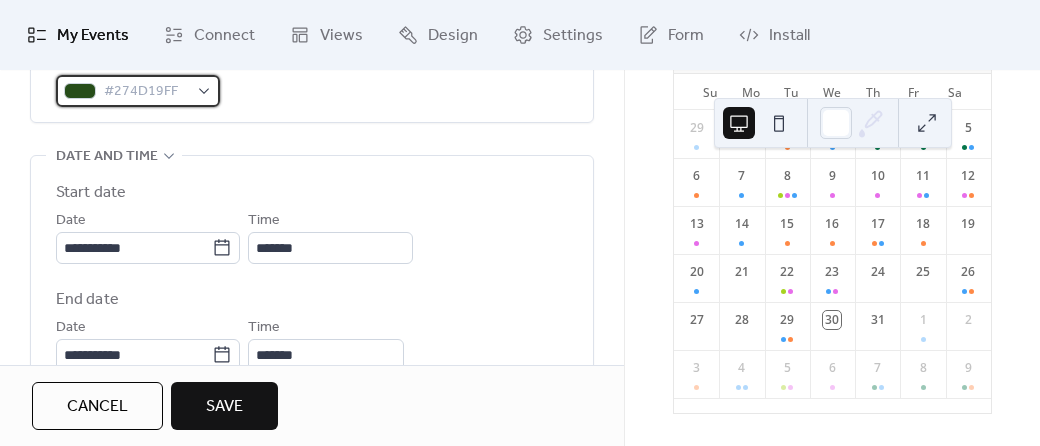 click on "#274D19FF" at bounding box center [138, 91] 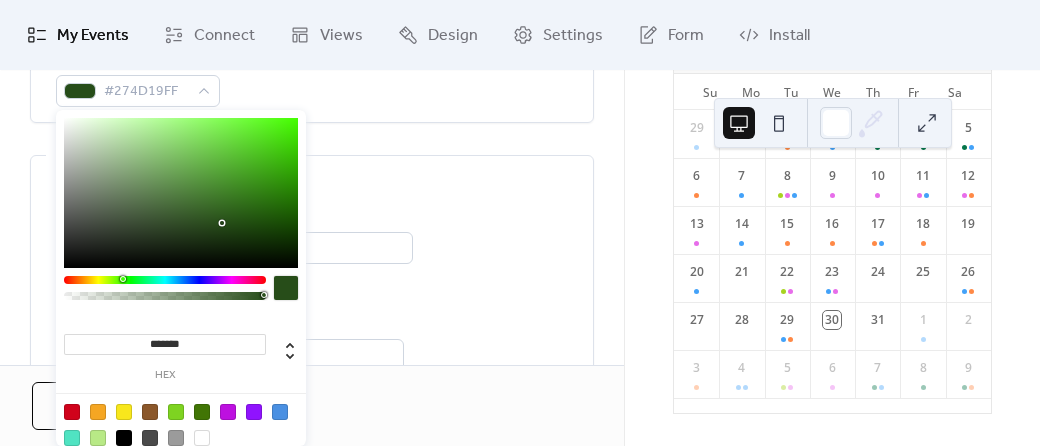 click on "*******" at bounding box center (165, 344) 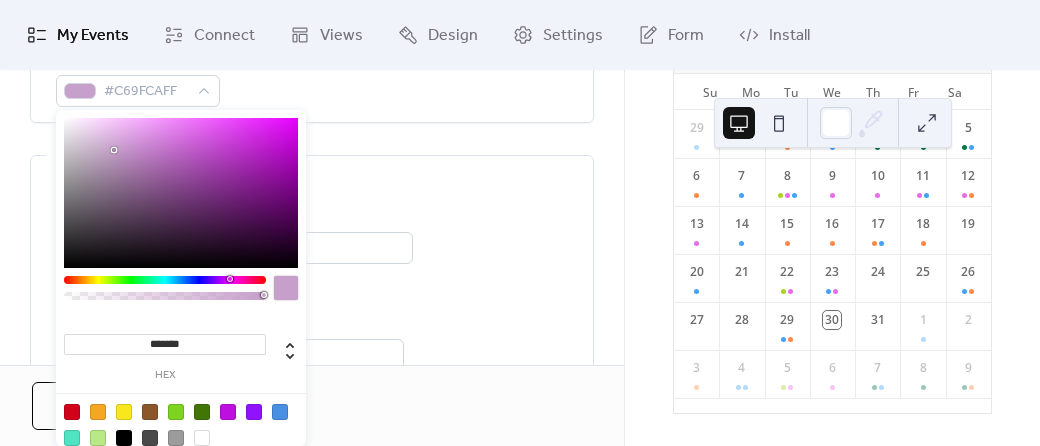 type on "*******" 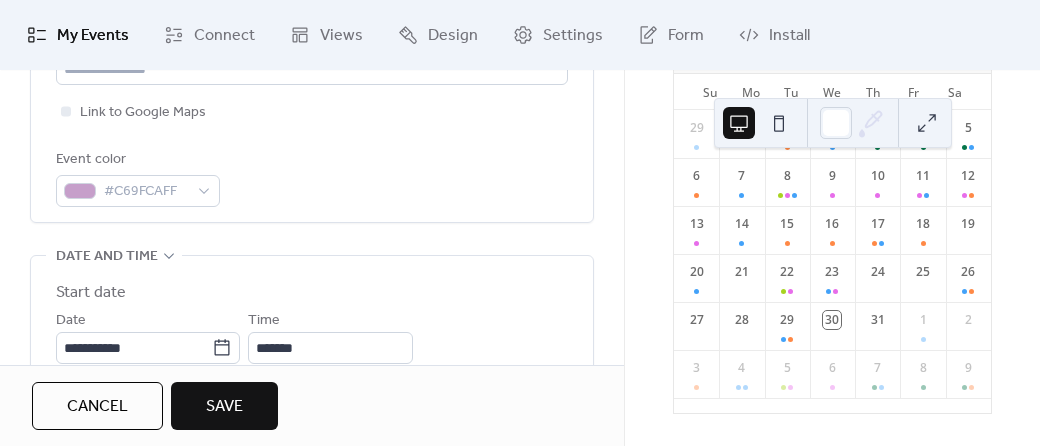 scroll, scrollTop: 308, scrollLeft: 0, axis: vertical 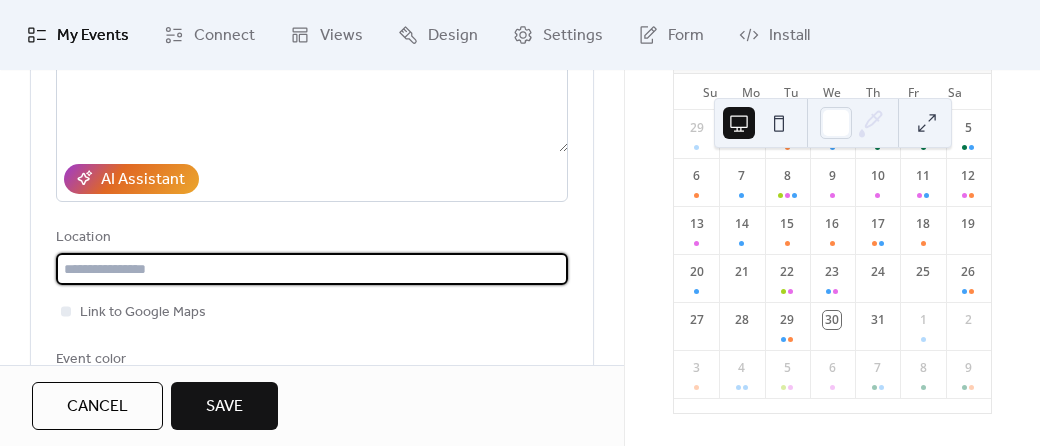 click at bounding box center (312, 269) 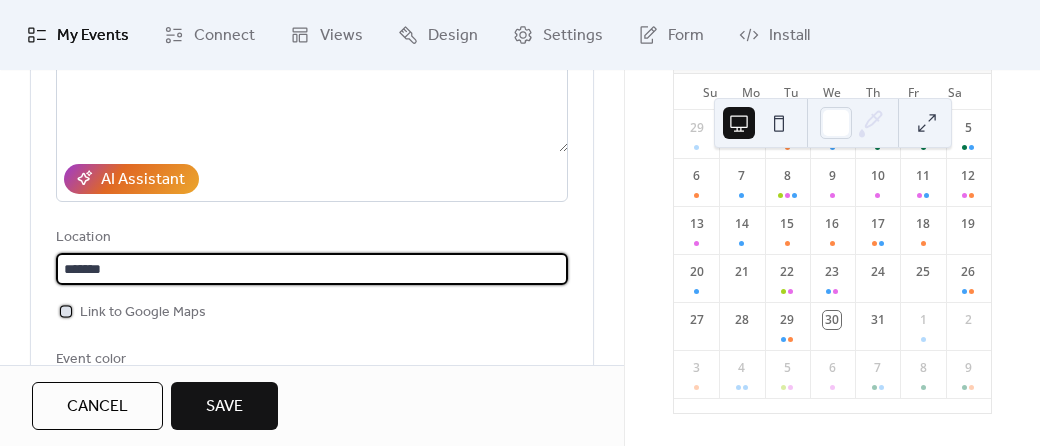 click at bounding box center (66, 311) 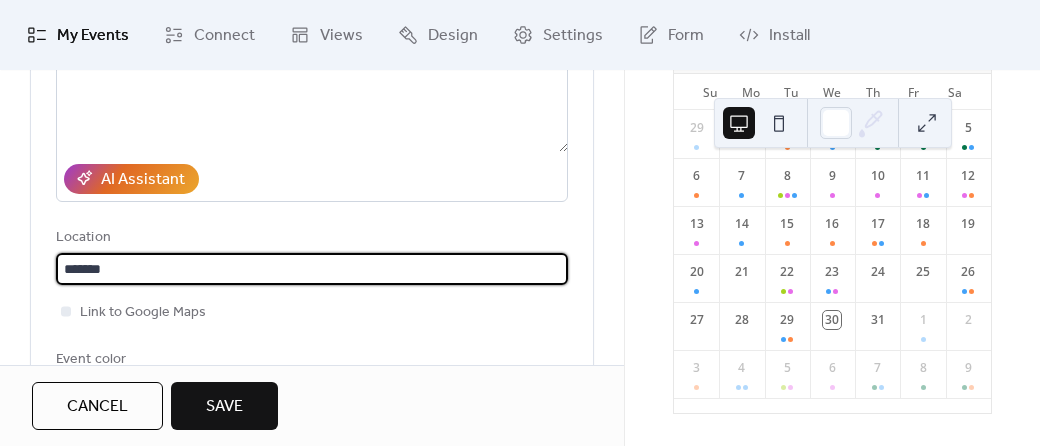 click on "******" at bounding box center [312, 269] 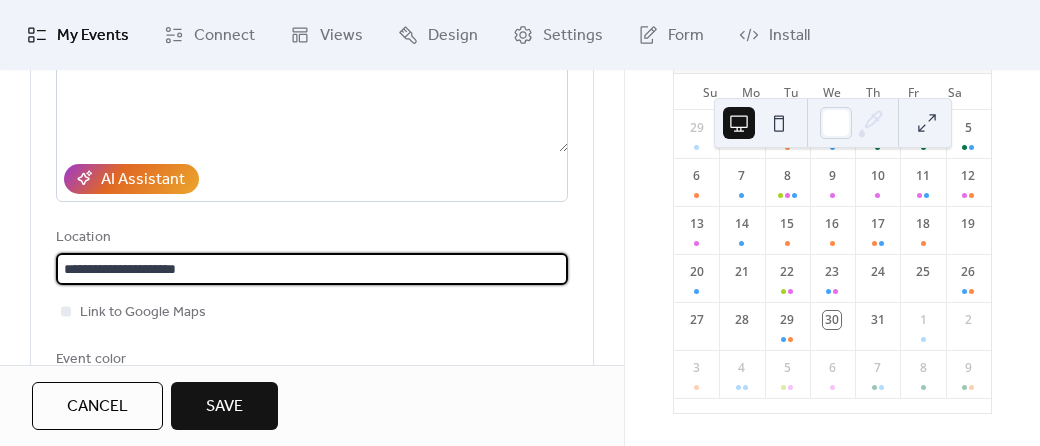 click on "Link to Google Maps" at bounding box center (312, 312) 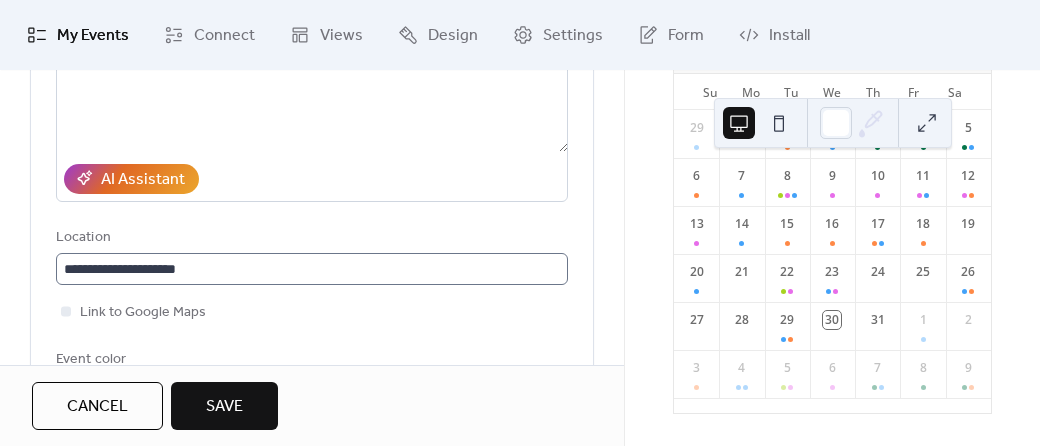 scroll, scrollTop: 1, scrollLeft: 0, axis: vertical 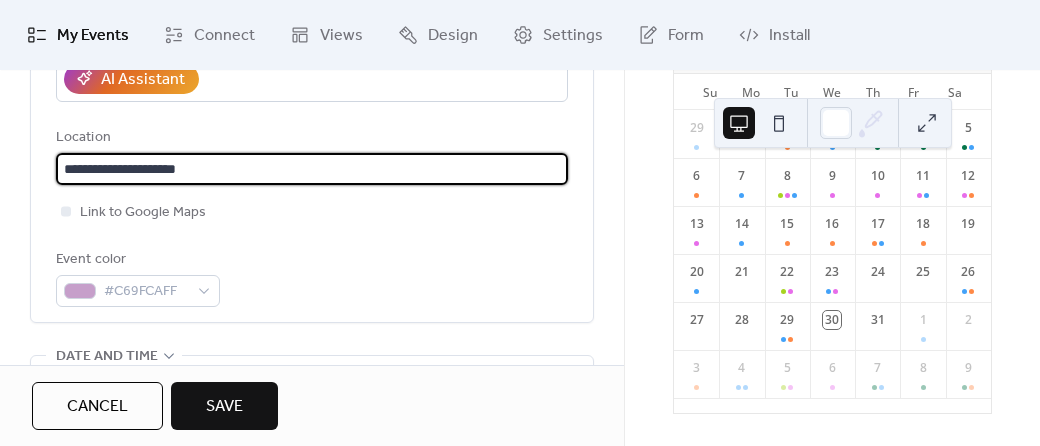 drag, startPoint x: 243, startPoint y: 167, endPoint x: 46, endPoint y: 173, distance: 197.09135 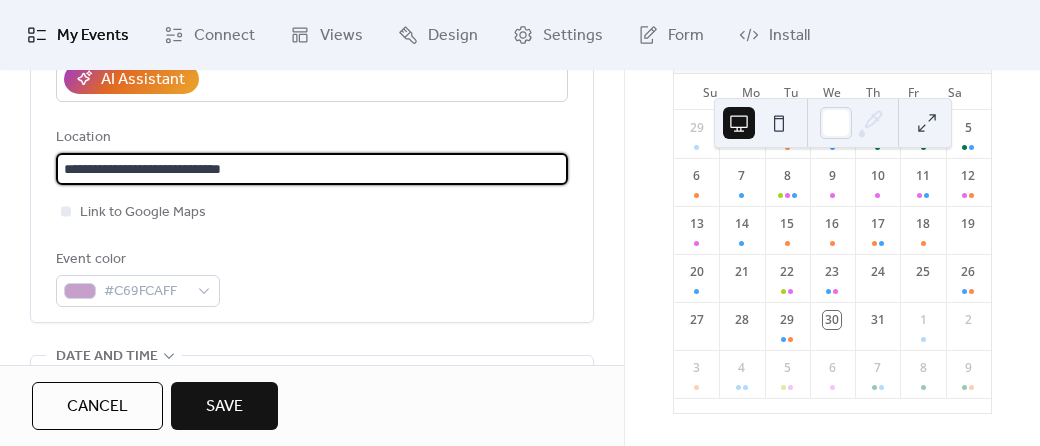 type on "**********" 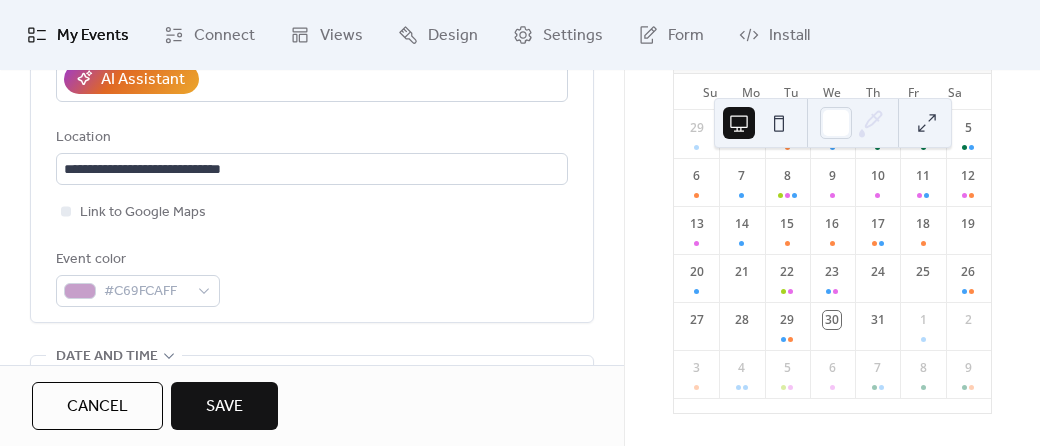 scroll, scrollTop: 0, scrollLeft: 0, axis: both 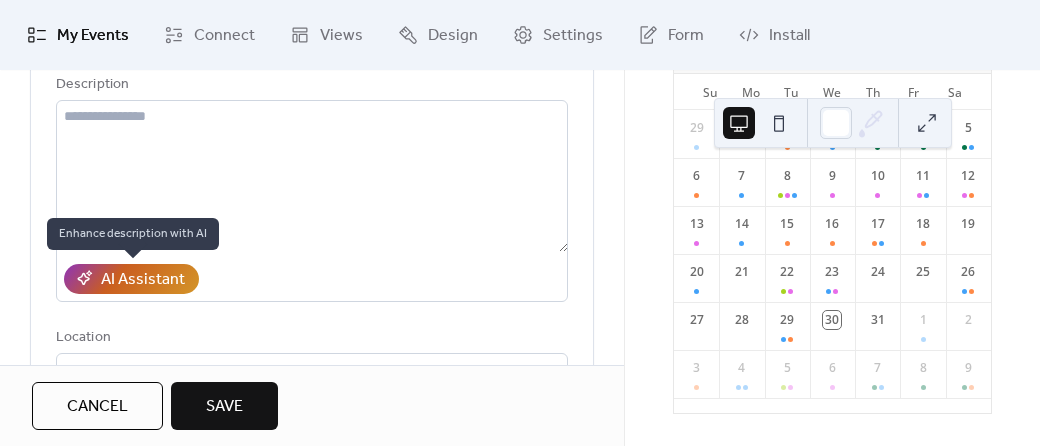 click on "AI Assistant" at bounding box center (143, 280) 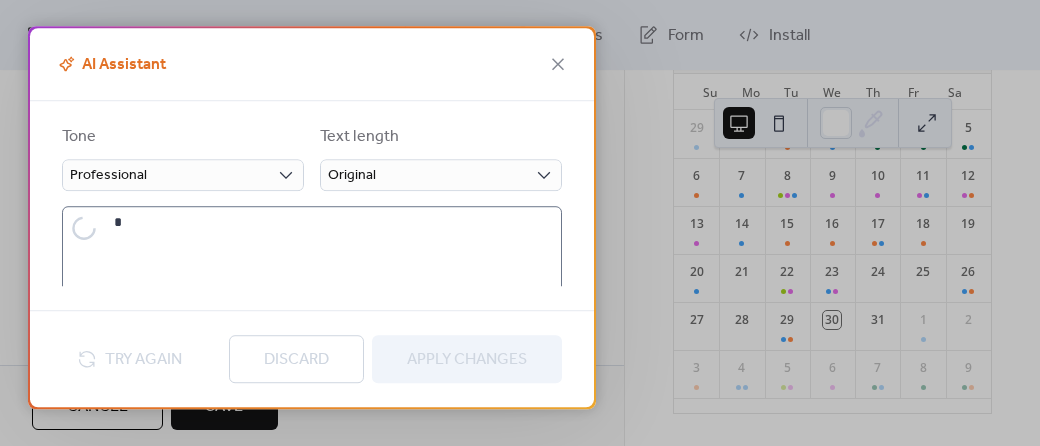 type on "**********" 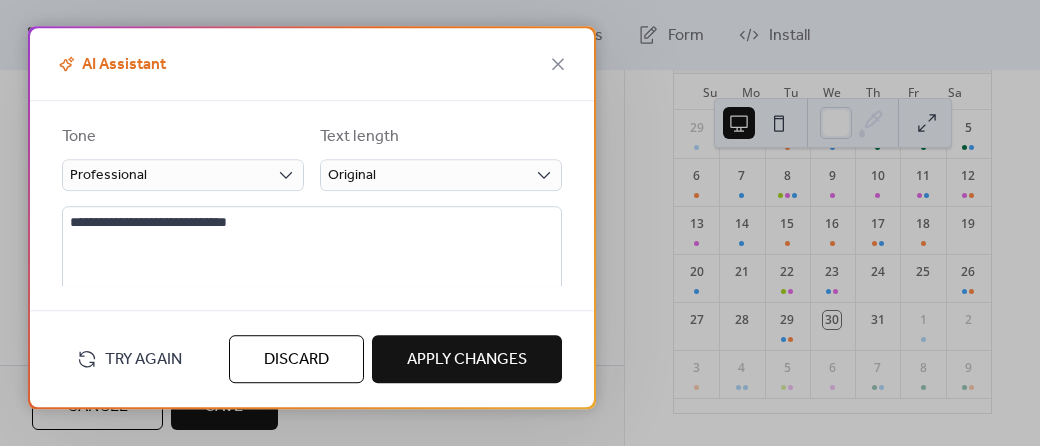 click on "Discard" at bounding box center (296, 360) 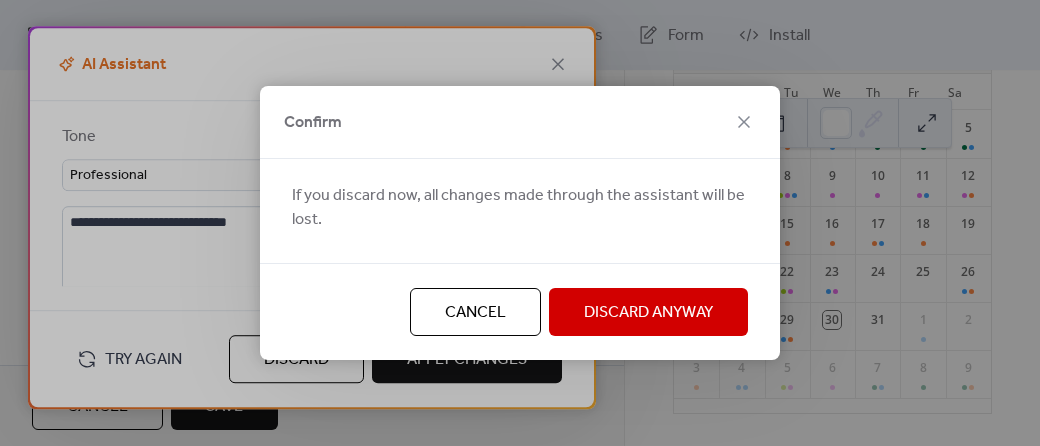 click on "Discard Anyway" at bounding box center [648, 313] 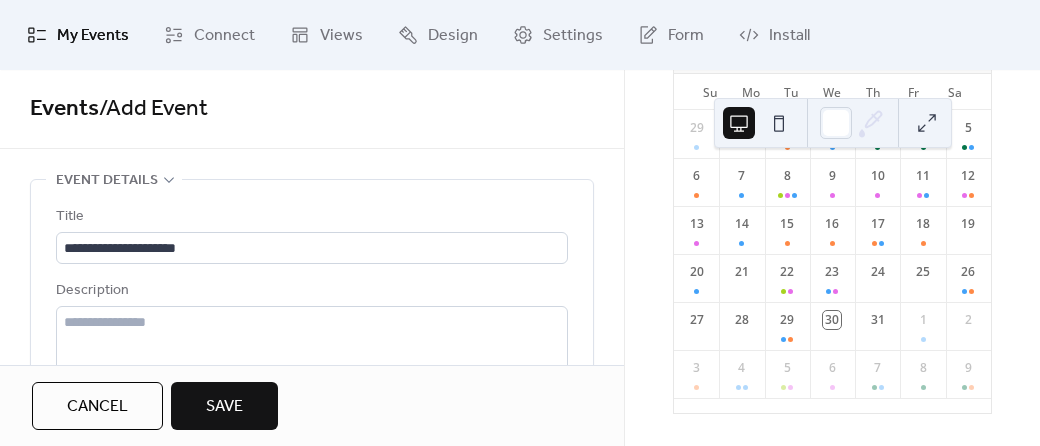 scroll, scrollTop: 0, scrollLeft: 0, axis: both 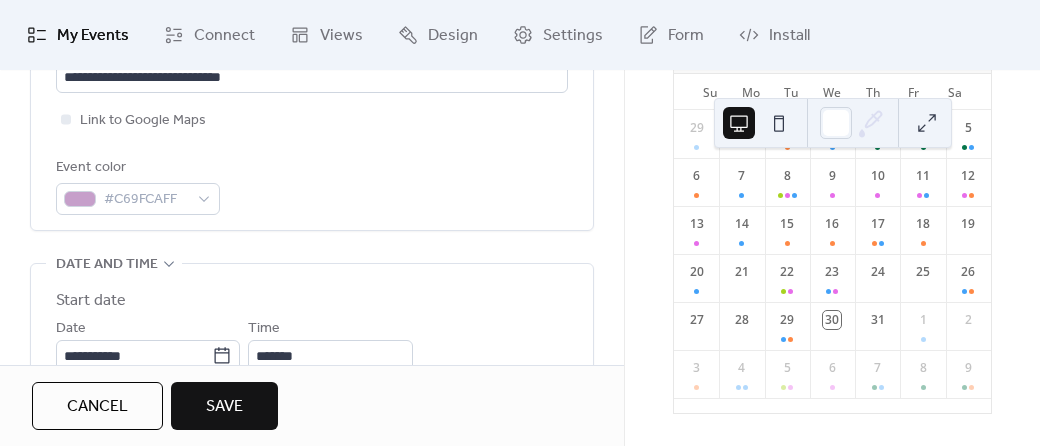 click on "Save" at bounding box center (224, 407) 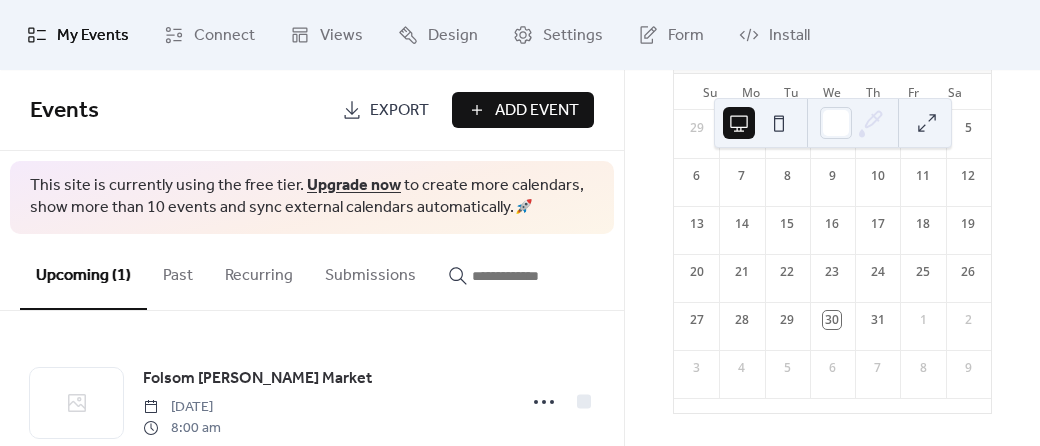 scroll, scrollTop: 47, scrollLeft: 0, axis: vertical 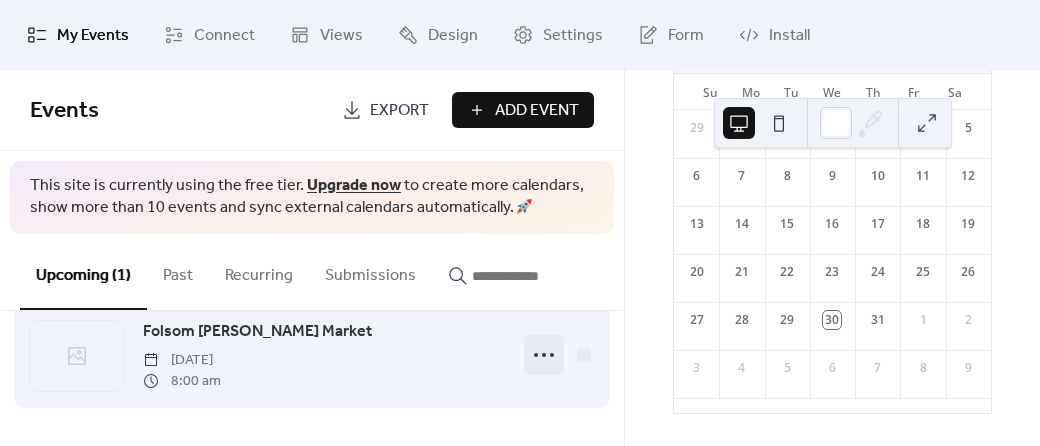 click 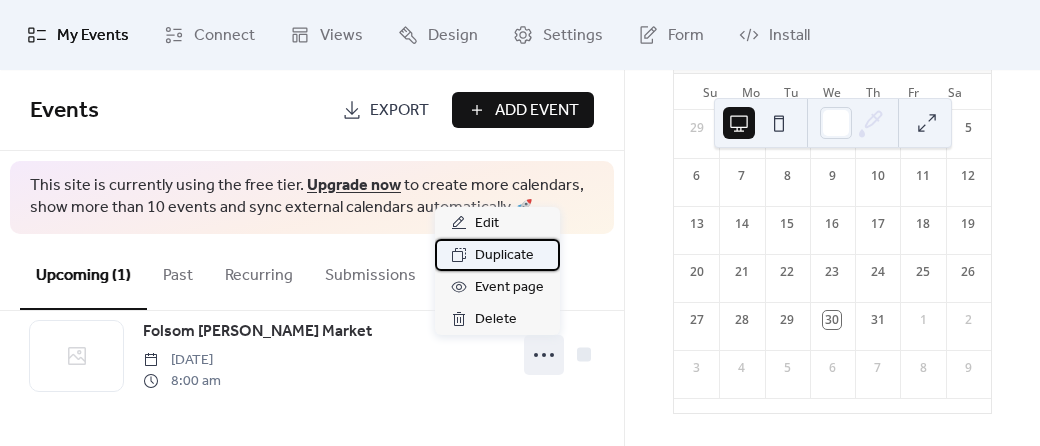 click on "Duplicate" at bounding box center (504, 256) 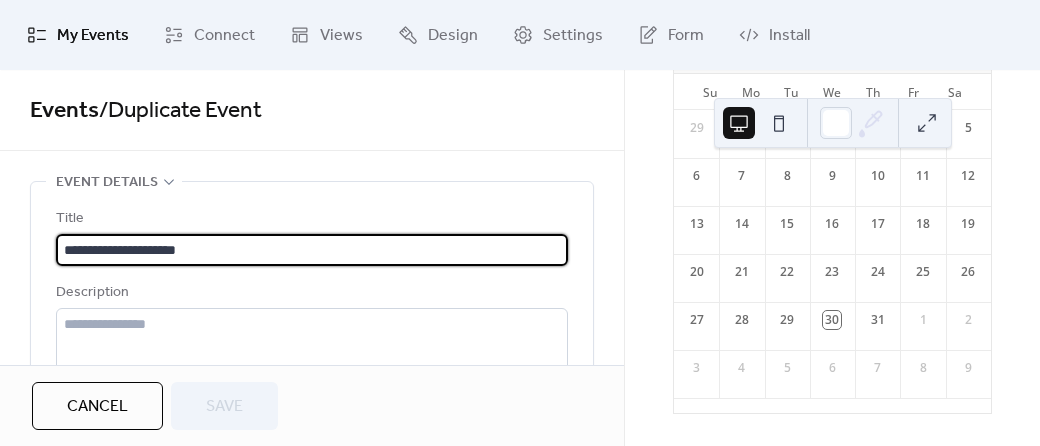 scroll, scrollTop: 1, scrollLeft: 0, axis: vertical 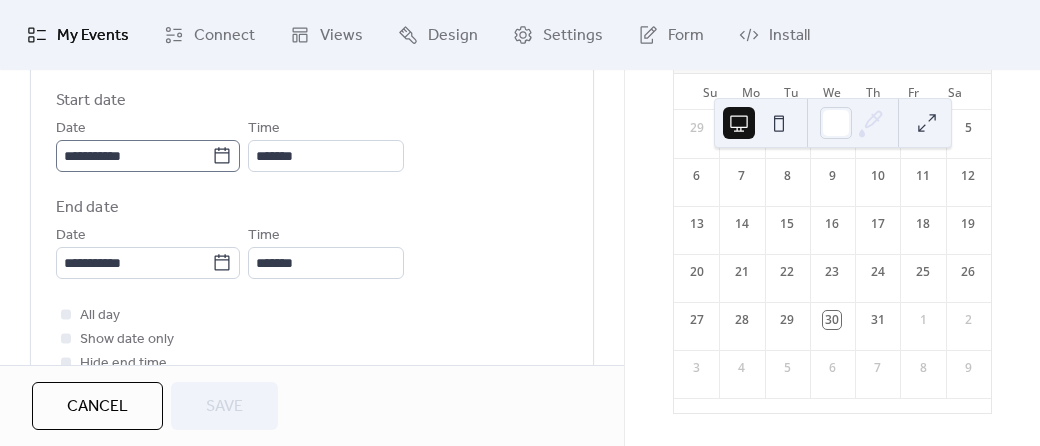 click 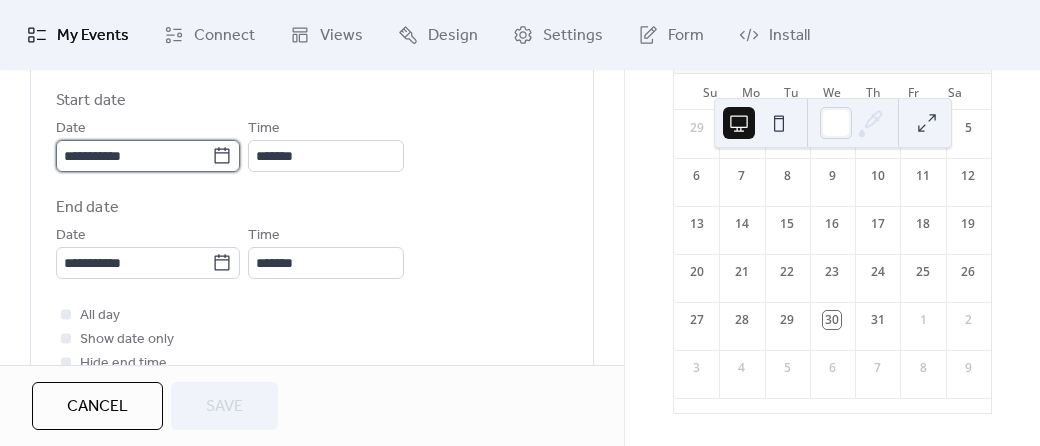 click on "**********" at bounding box center (134, 156) 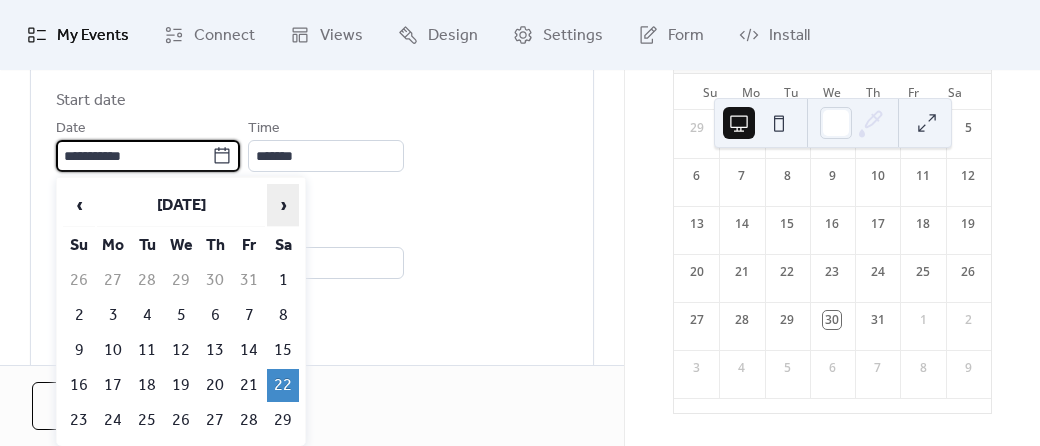 click on "›" at bounding box center [283, 205] 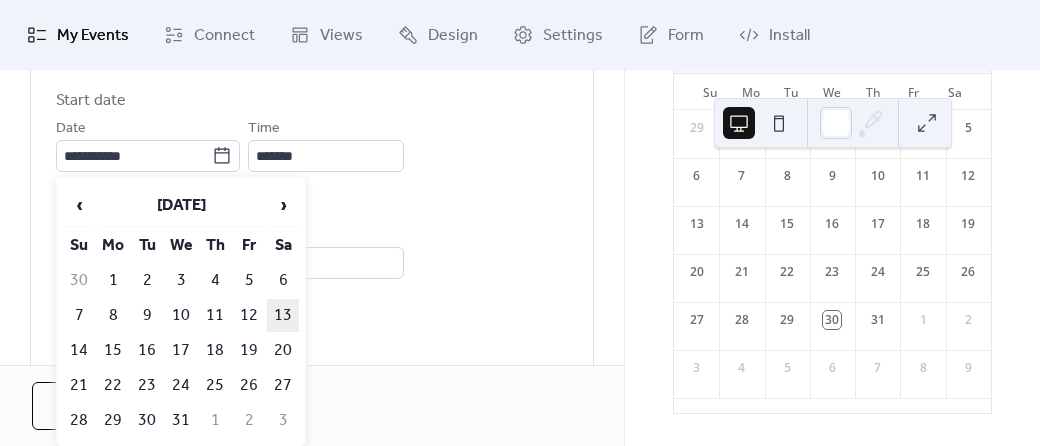 click on "13" at bounding box center [283, 315] 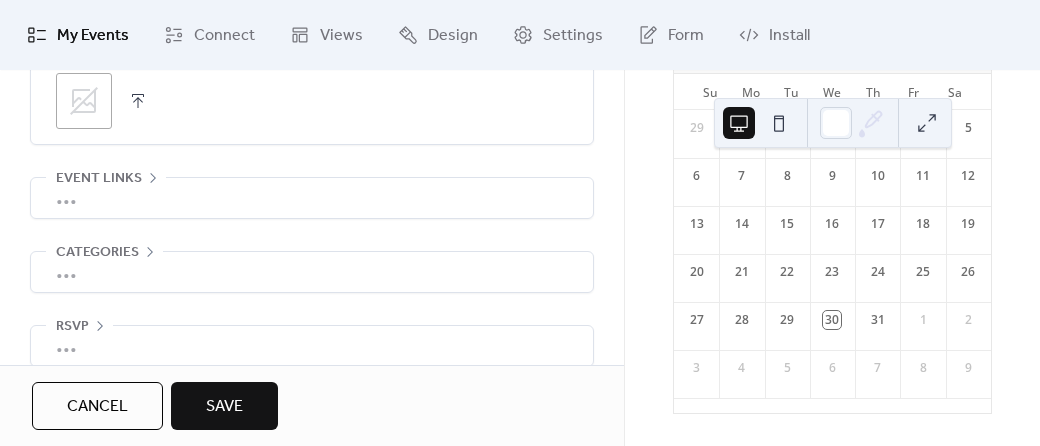 scroll, scrollTop: 1208, scrollLeft: 0, axis: vertical 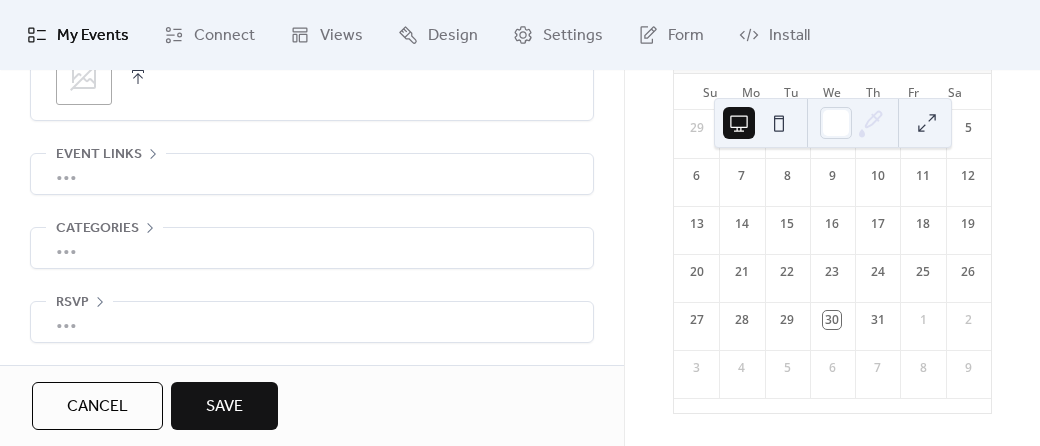 click on "Save" at bounding box center [224, 406] 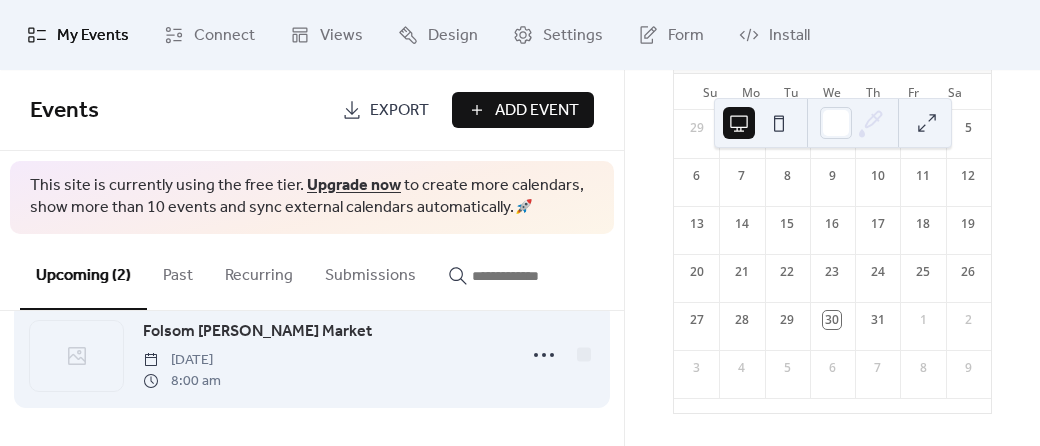 scroll, scrollTop: 0, scrollLeft: 0, axis: both 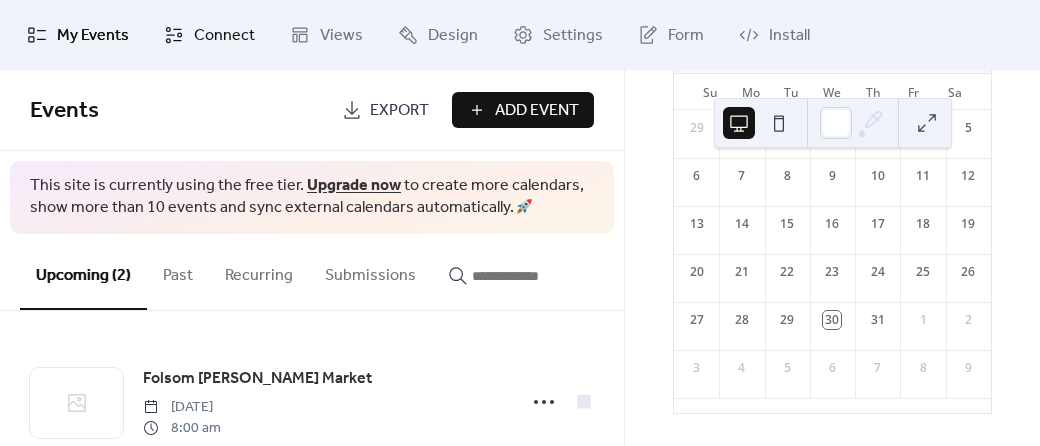 click on "Connect" at bounding box center [224, 36] 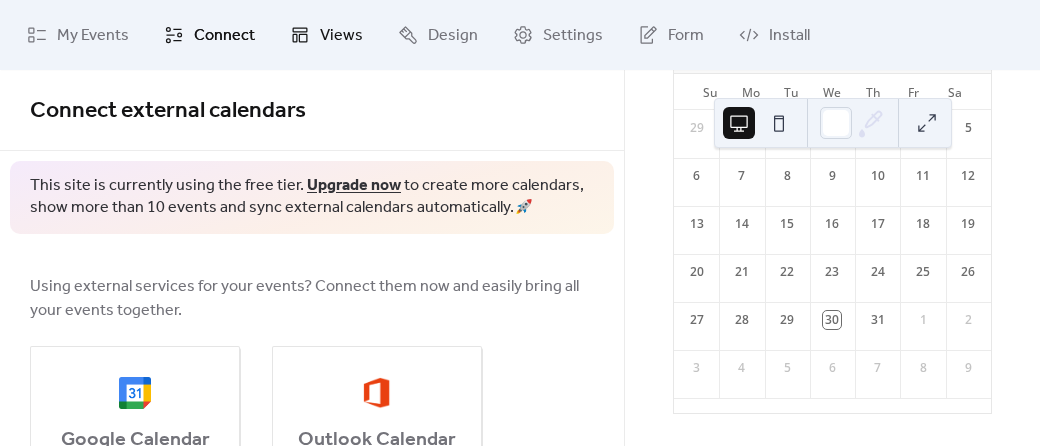 click on "Views" at bounding box center [326, 35] 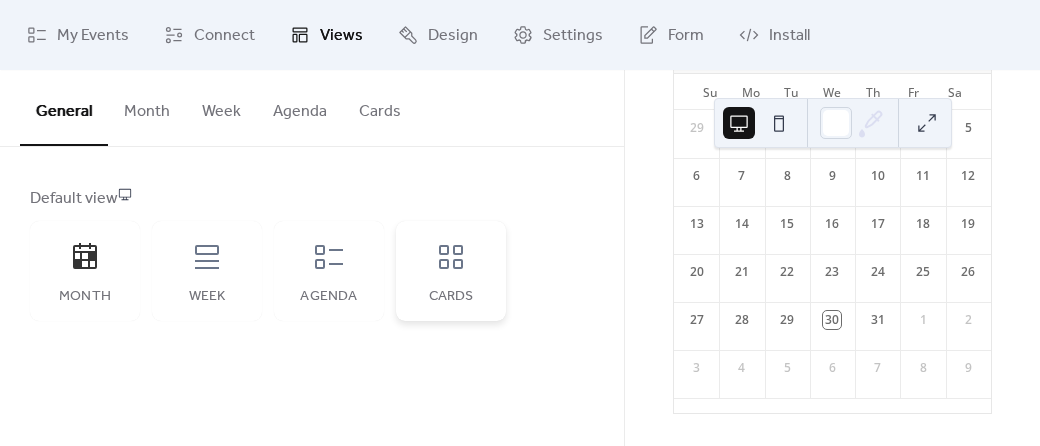 click on "Cards" at bounding box center [451, 271] 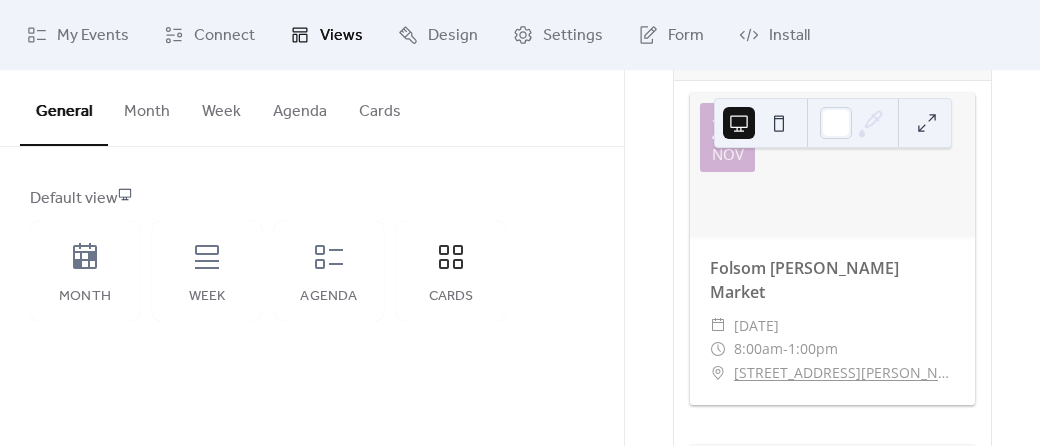 scroll, scrollTop: 200, scrollLeft: 0, axis: vertical 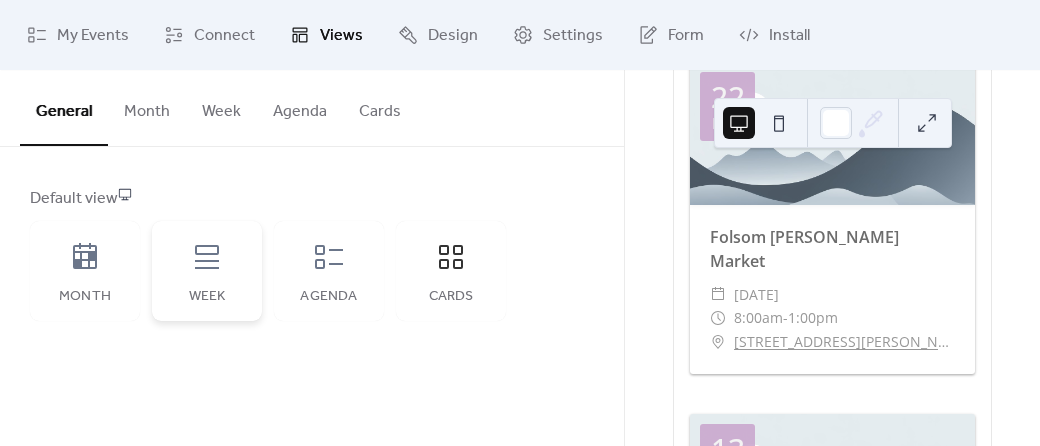 click on "Week" at bounding box center [207, 271] 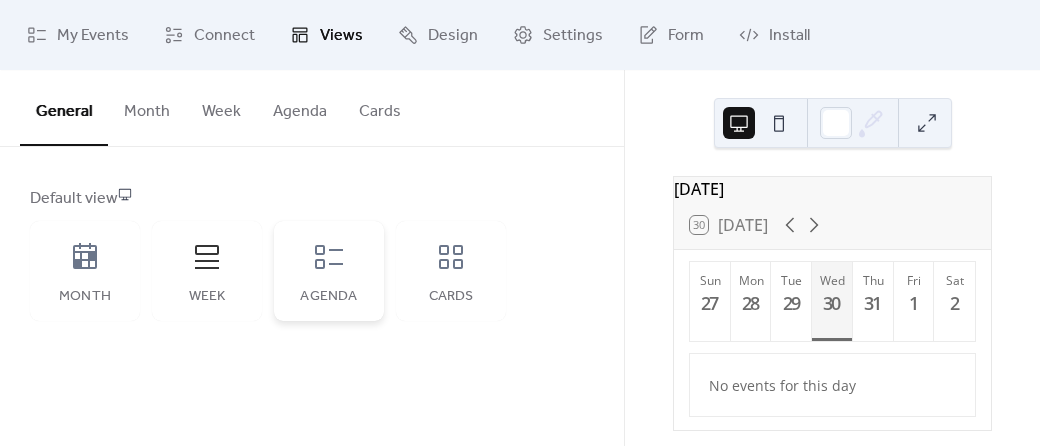 click on "Agenda" at bounding box center [329, 271] 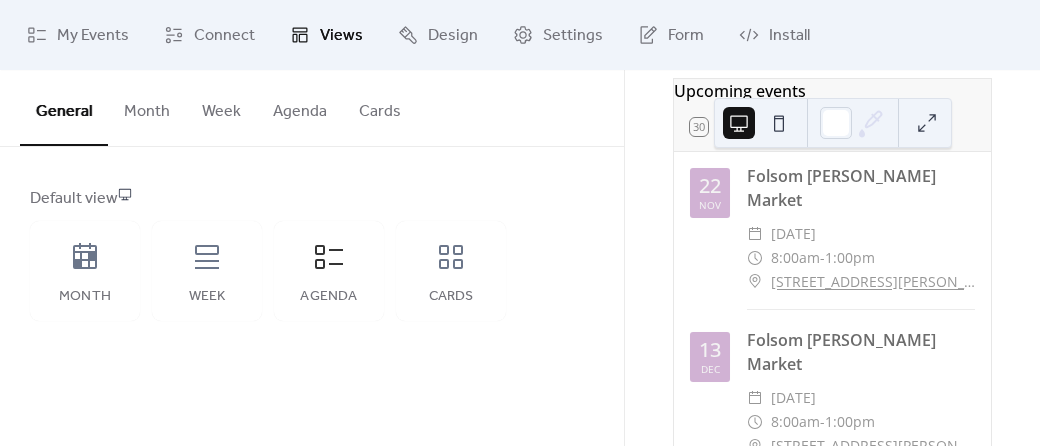 scroll, scrollTop: 136, scrollLeft: 0, axis: vertical 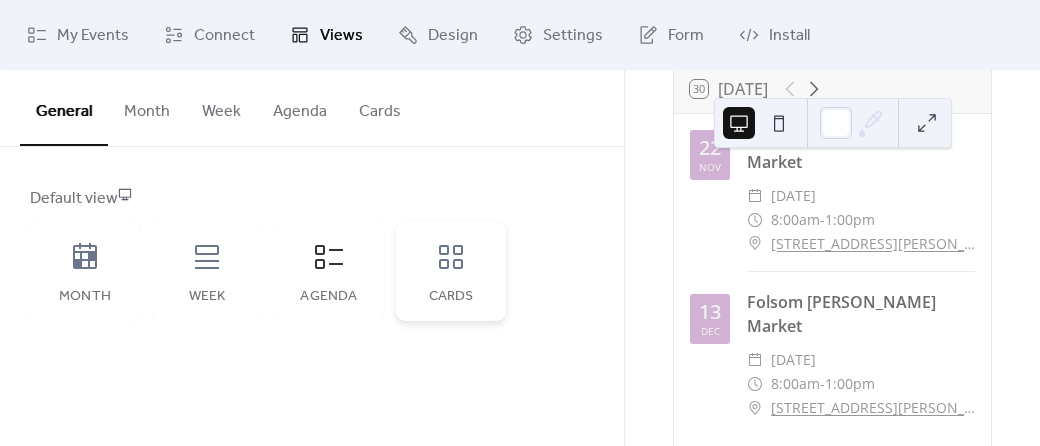 click on "Cards" at bounding box center (451, 271) 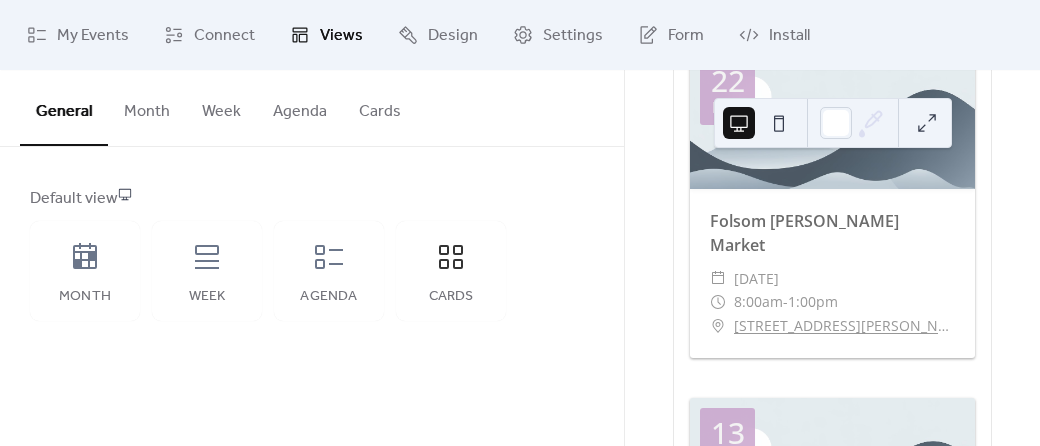 scroll, scrollTop: 182, scrollLeft: 0, axis: vertical 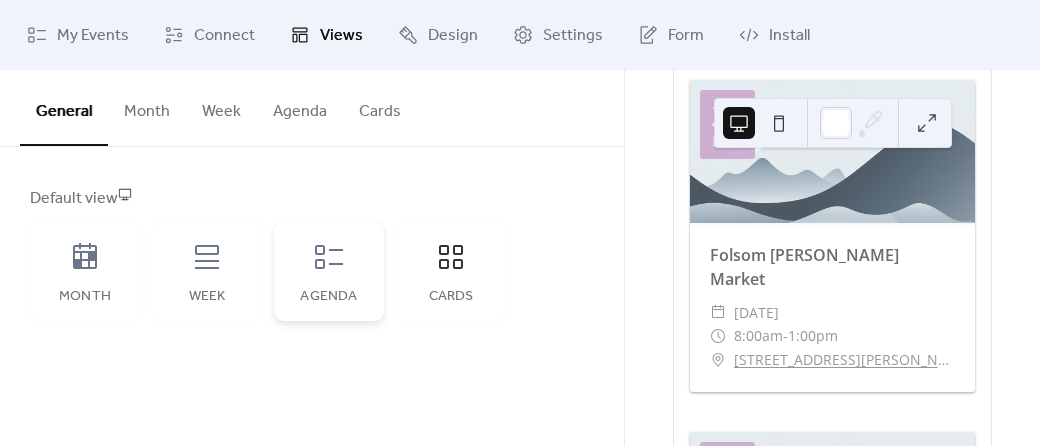 click on "Agenda" at bounding box center (329, 271) 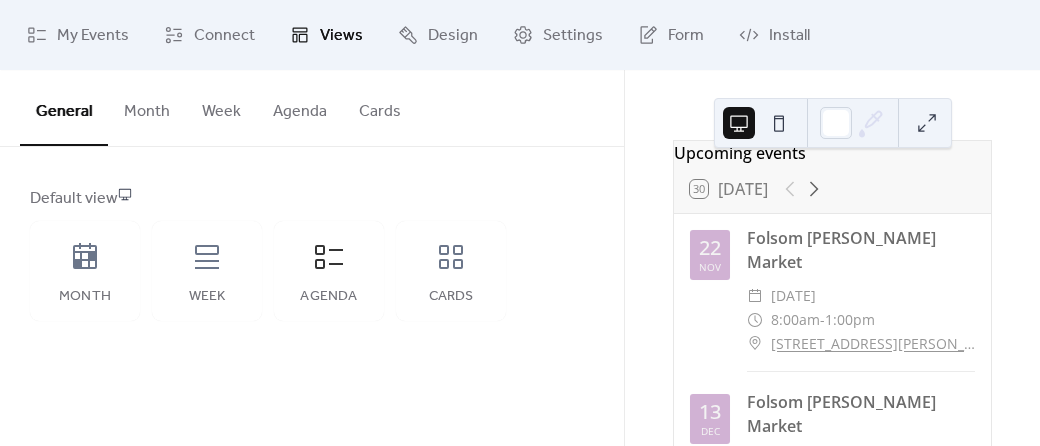 scroll, scrollTop: 0, scrollLeft: 0, axis: both 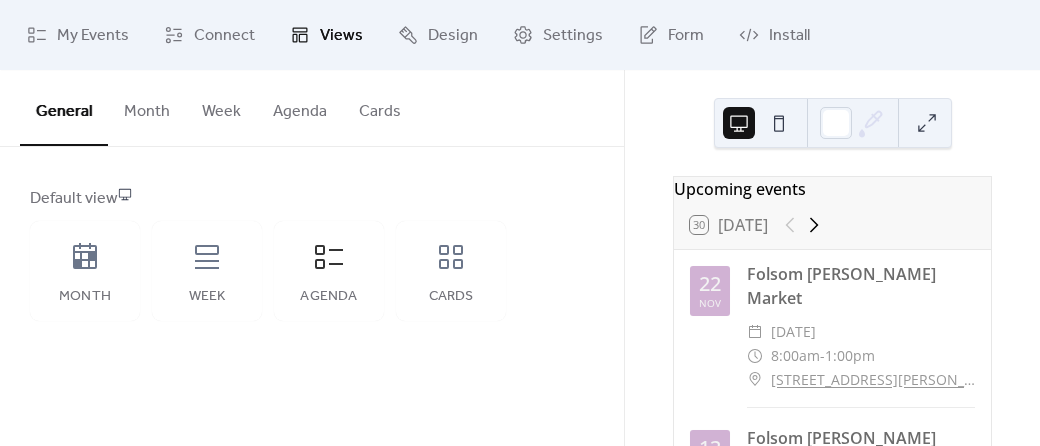 click 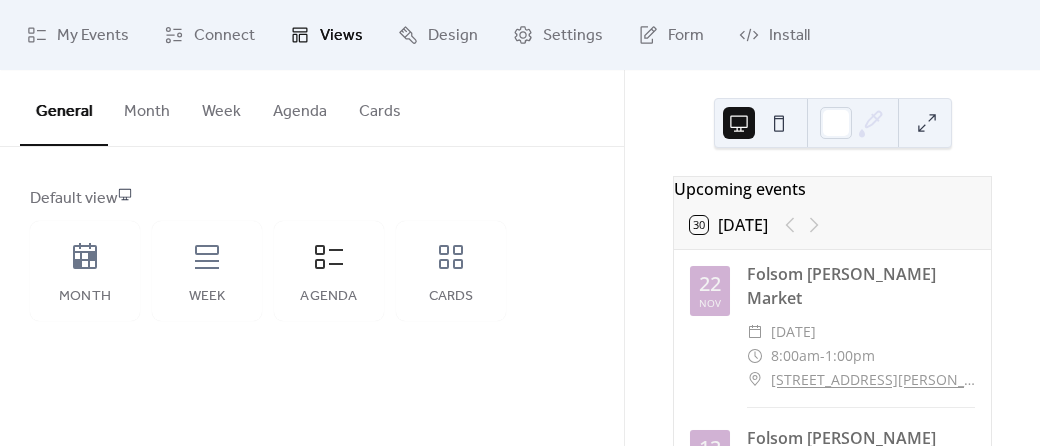 click at bounding box center [802, 225] 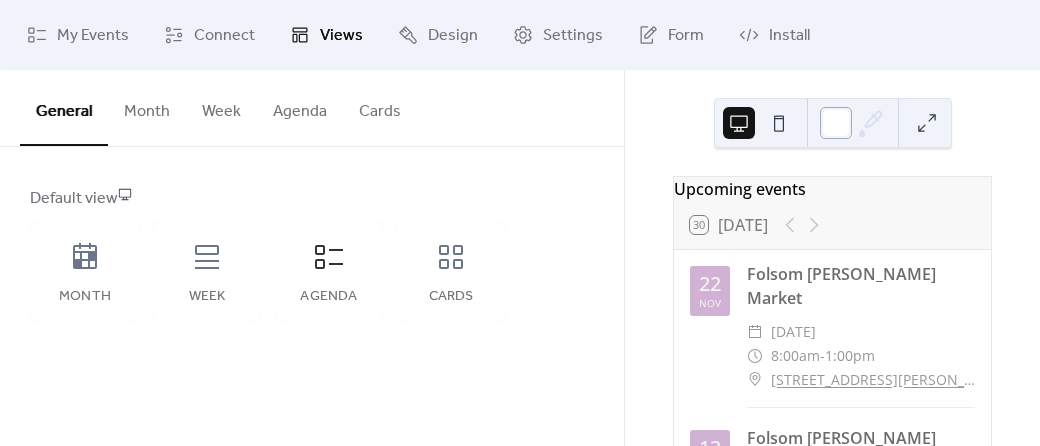 click at bounding box center [836, 123] 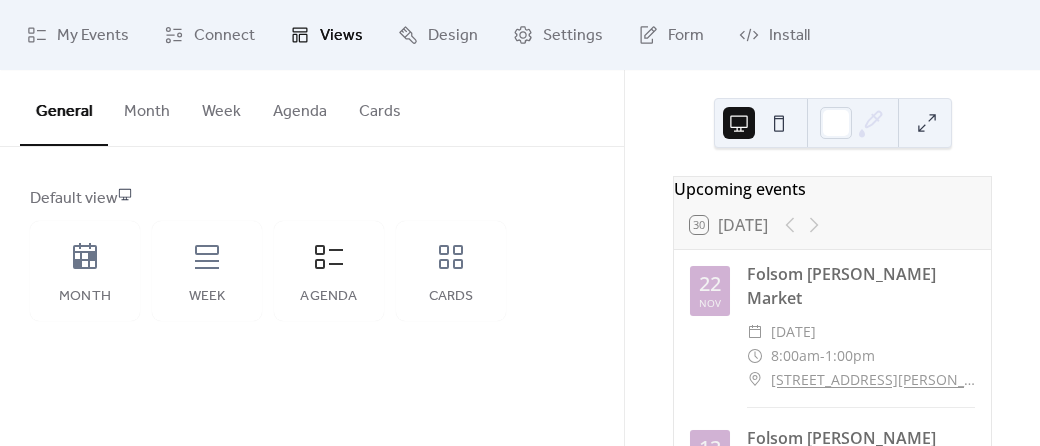 click on "Upcoming events 30 Today 22 Nov Folsom Farmer's Market ​ Saturday, November 22, 2025 ​ 8:00am - 1:00pm ​ 915 Sutter St, Folsom, CA 95630 13 Dec Folsom Farmer's Market ​ Saturday, December 13, 2025 ​ 8:00am - 1:00pm ​ 915 Sutter St, Folsom, CA 95630" at bounding box center (832, 258) 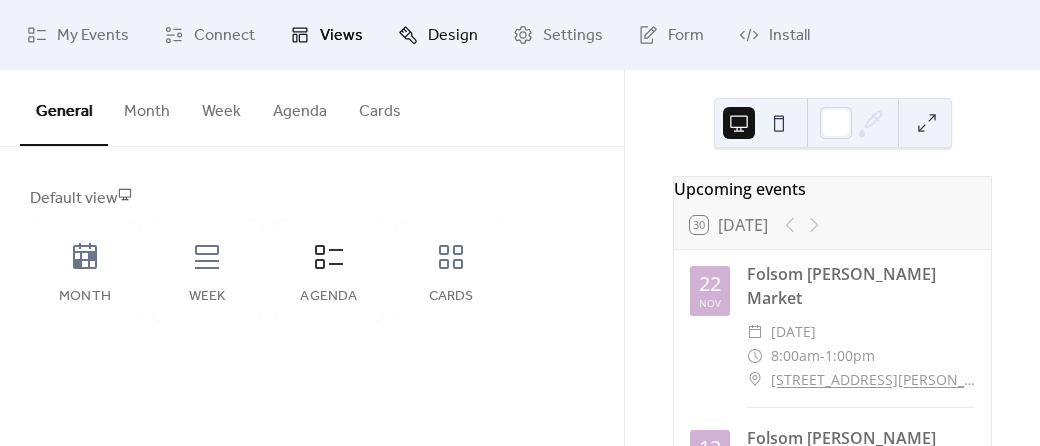 click on "Design" at bounding box center (438, 35) 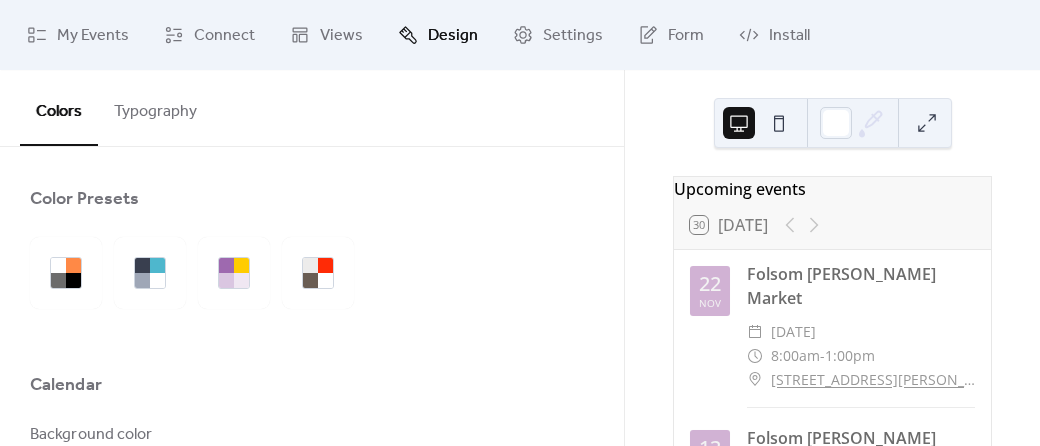scroll, scrollTop: 100, scrollLeft: 0, axis: vertical 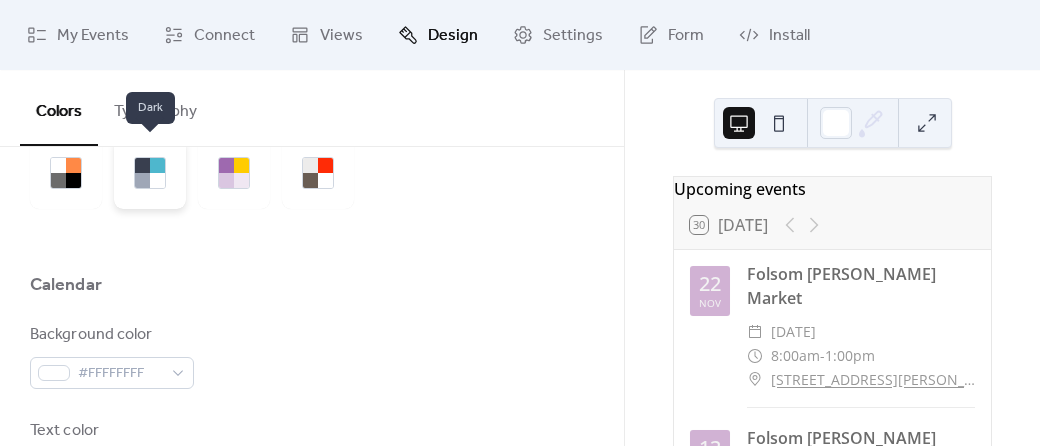 click at bounding box center [142, 180] 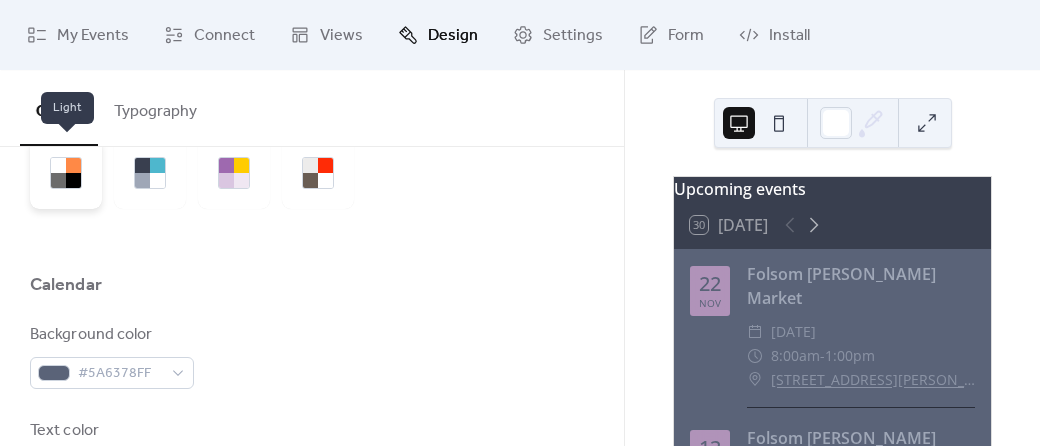 click at bounding box center (66, 173) 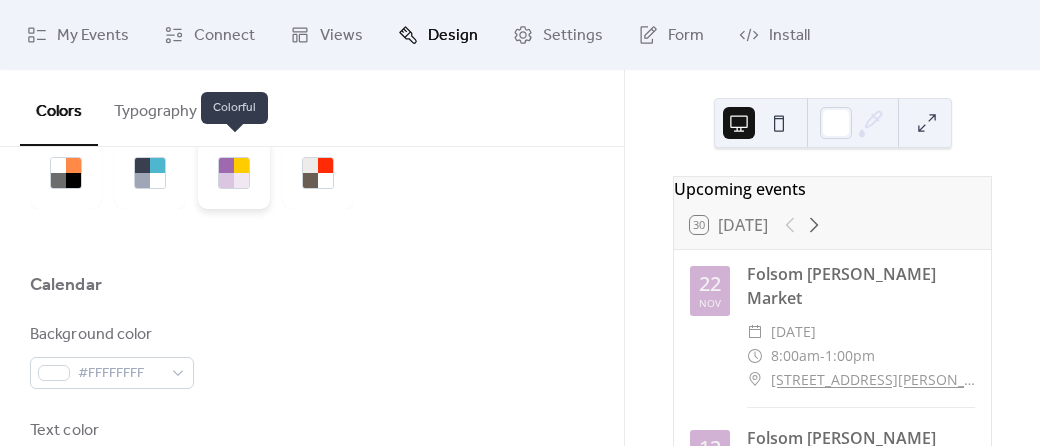 click at bounding box center (241, 180) 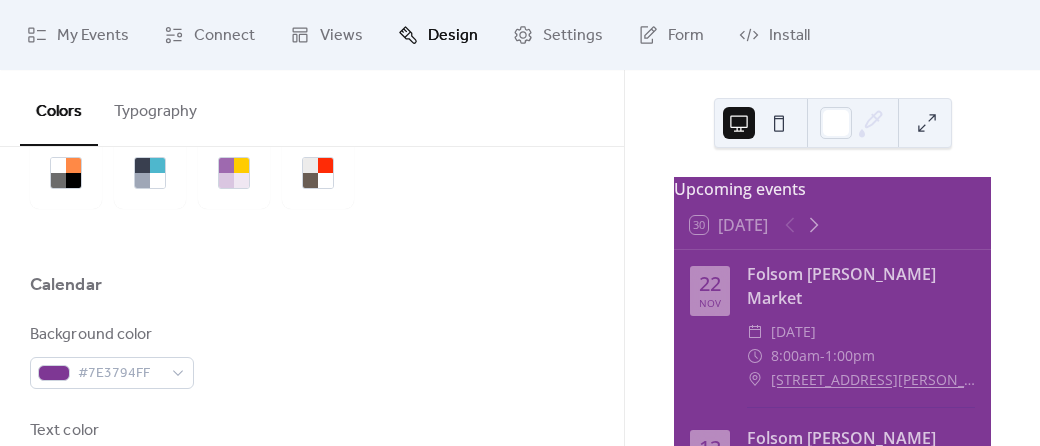 click at bounding box center [198, 173] 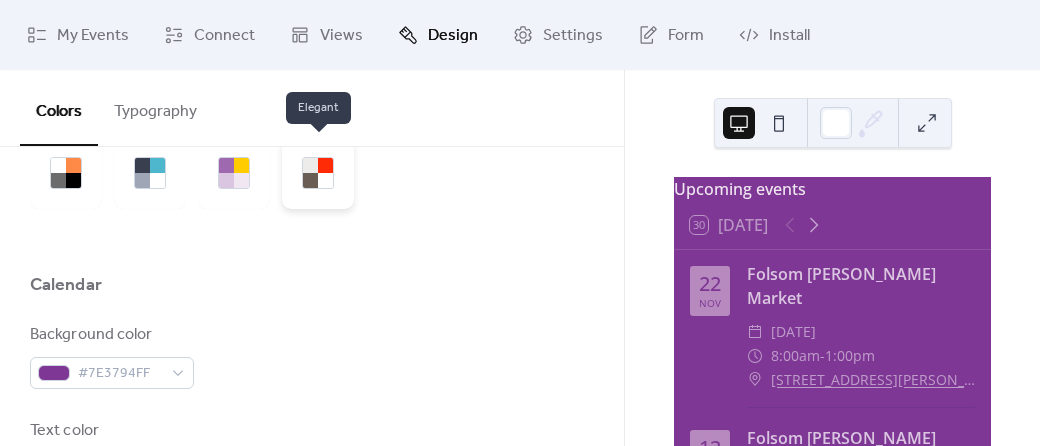 click at bounding box center [318, 173] 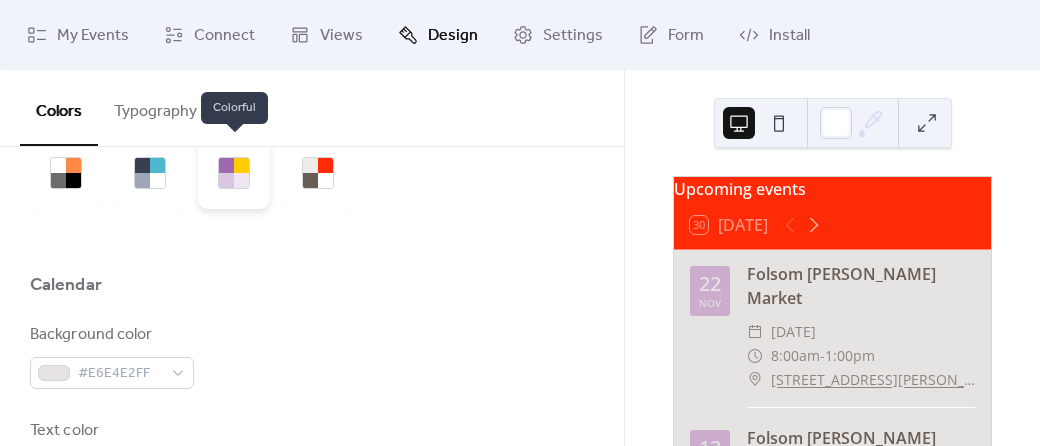 click at bounding box center [234, 173] 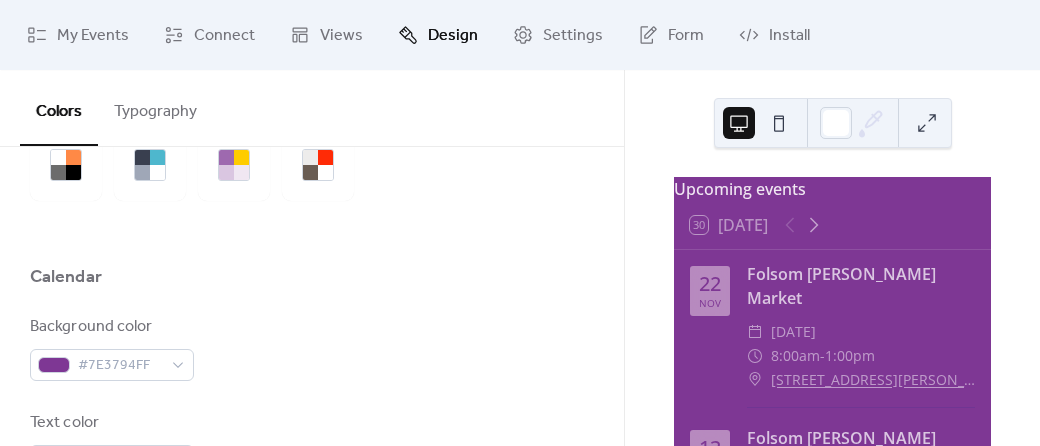 scroll, scrollTop: 100, scrollLeft: 0, axis: vertical 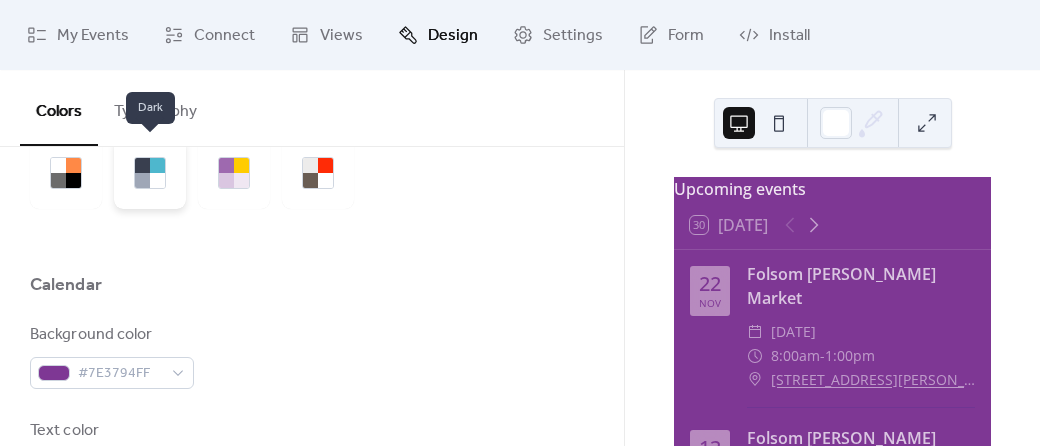click at bounding box center [142, 165] 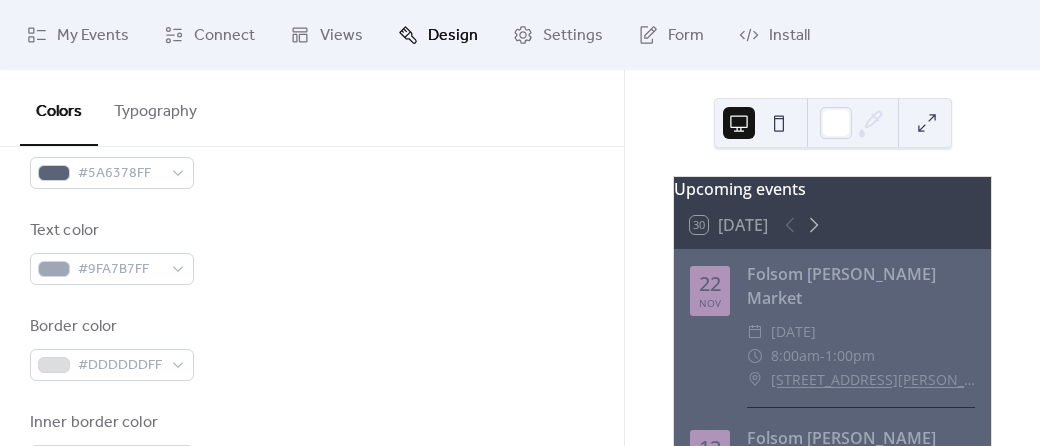 scroll, scrollTop: 0, scrollLeft: 0, axis: both 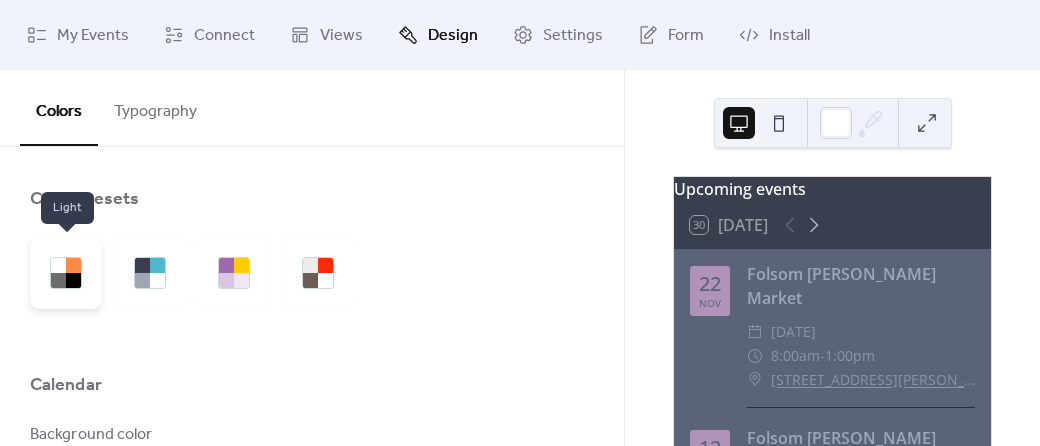 click at bounding box center (73, 280) 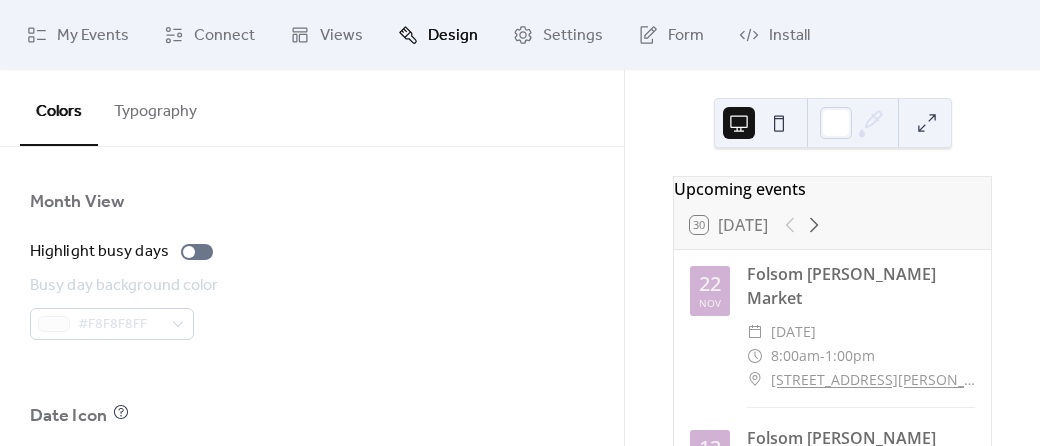 scroll, scrollTop: 1400, scrollLeft: 0, axis: vertical 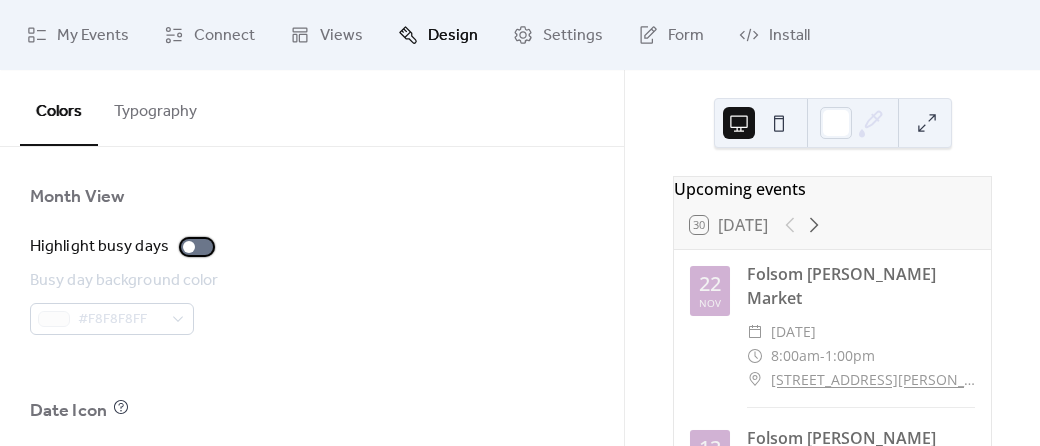 click at bounding box center (197, 247) 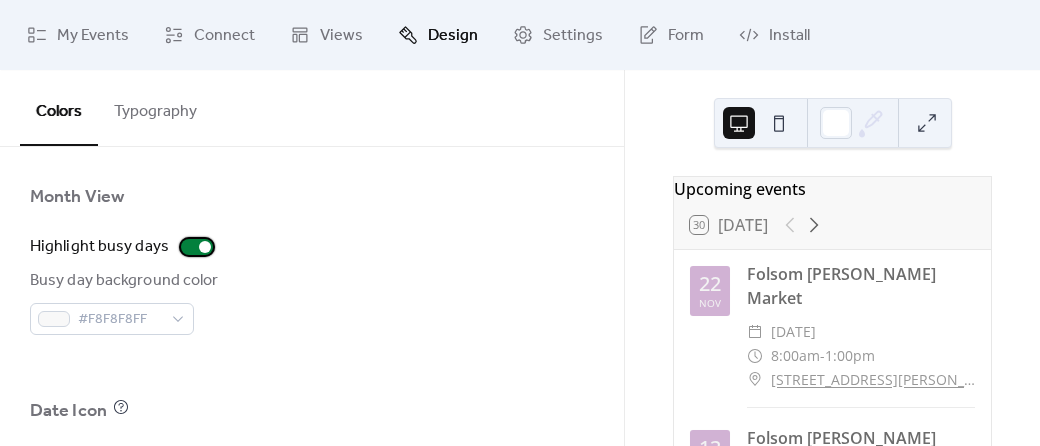 click at bounding box center (205, 247) 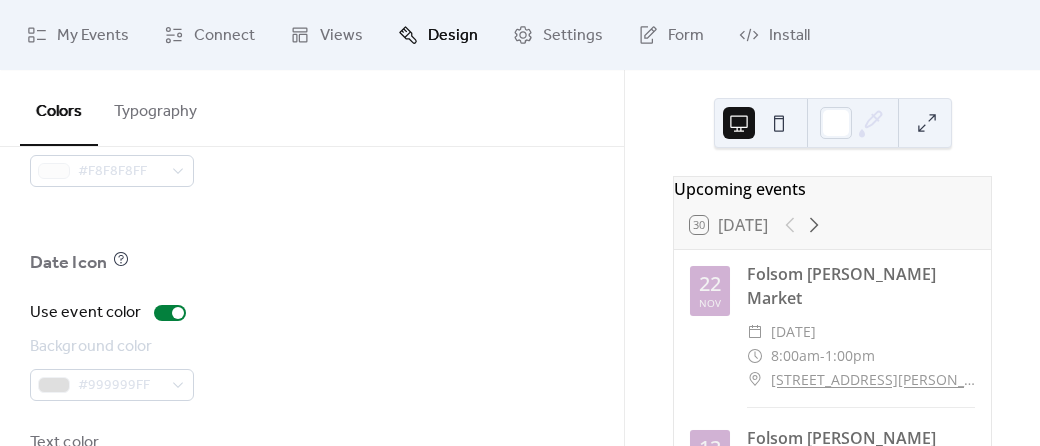 scroll, scrollTop: 1639, scrollLeft: 0, axis: vertical 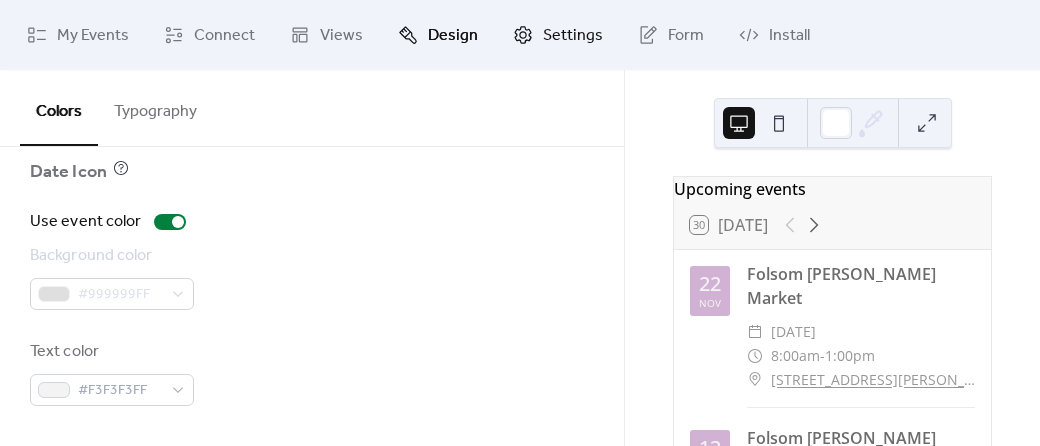 click on "Settings" at bounding box center [558, 35] 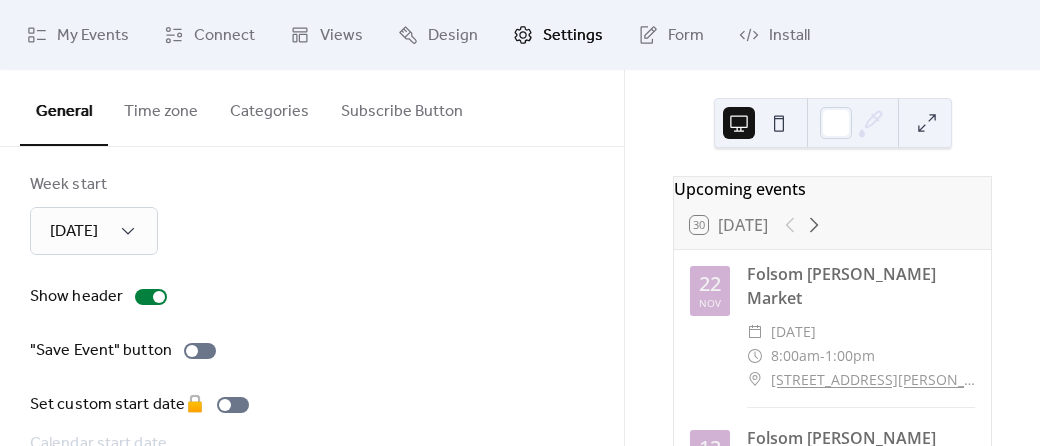 scroll, scrollTop: 338, scrollLeft: 0, axis: vertical 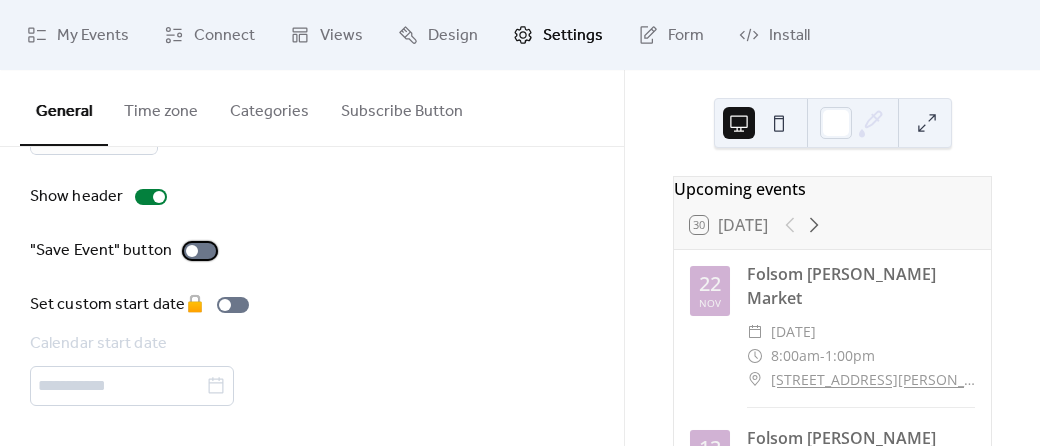 click at bounding box center (200, 251) 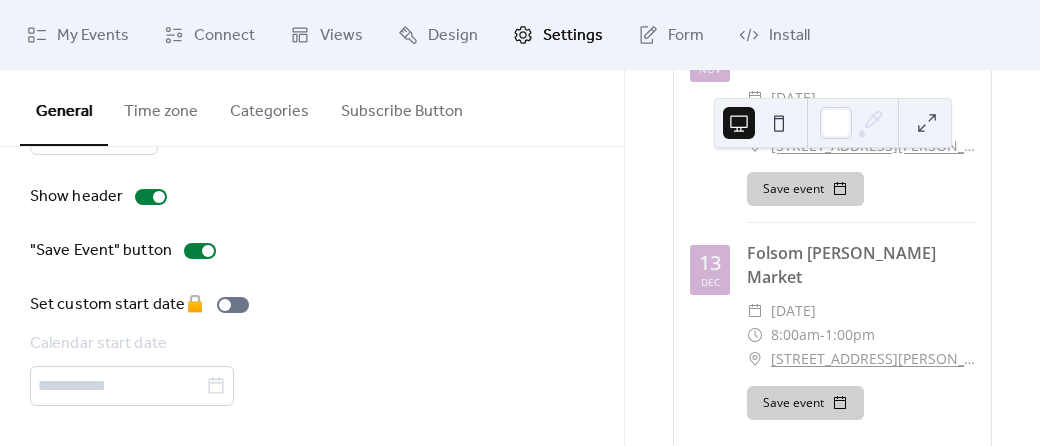 click on "Time zone" at bounding box center [161, 107] 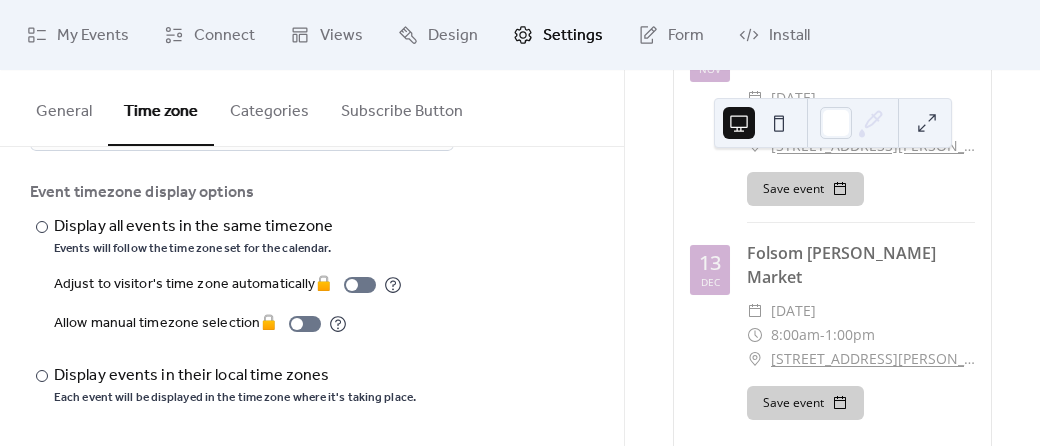 click on "Categories" at bounding box center [269, 107] 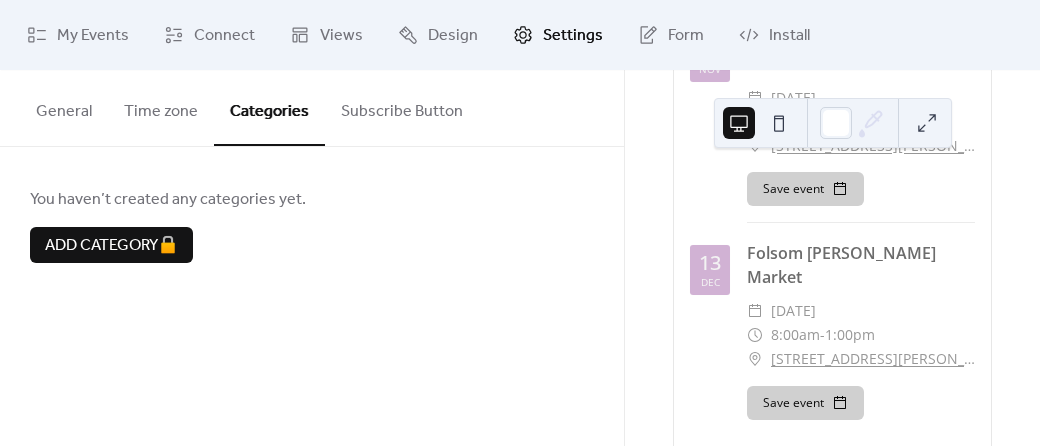click on "Subscribe Button" at bounding box center [402, 107] 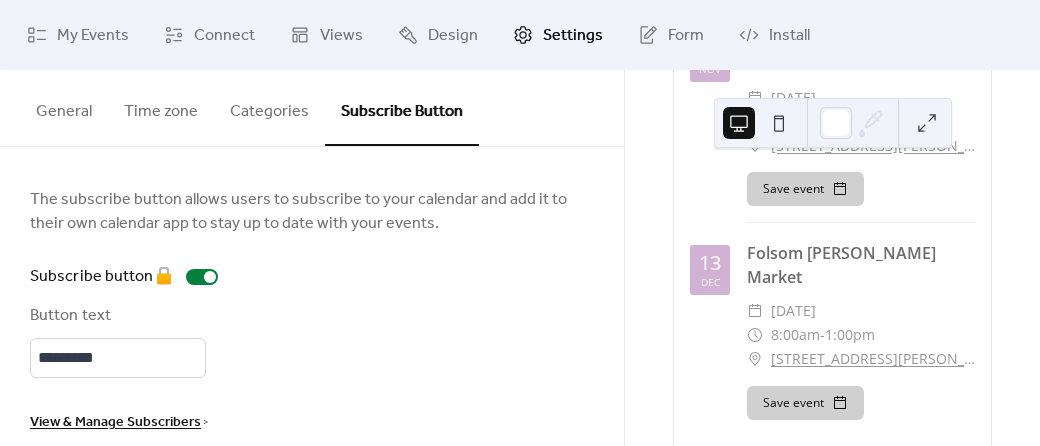 scroll, scrollTop: 28, scrollLeft: 0, axis: vertical 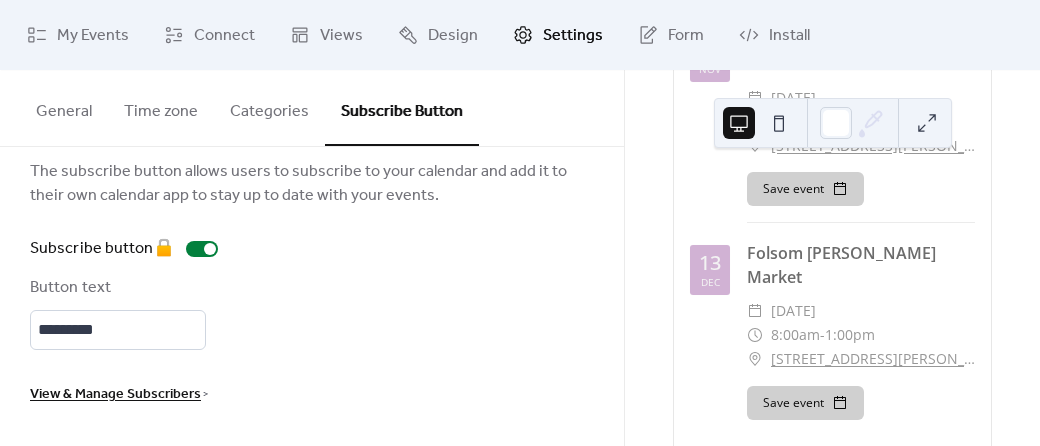 click on "General" at bounding box center [64, 107] 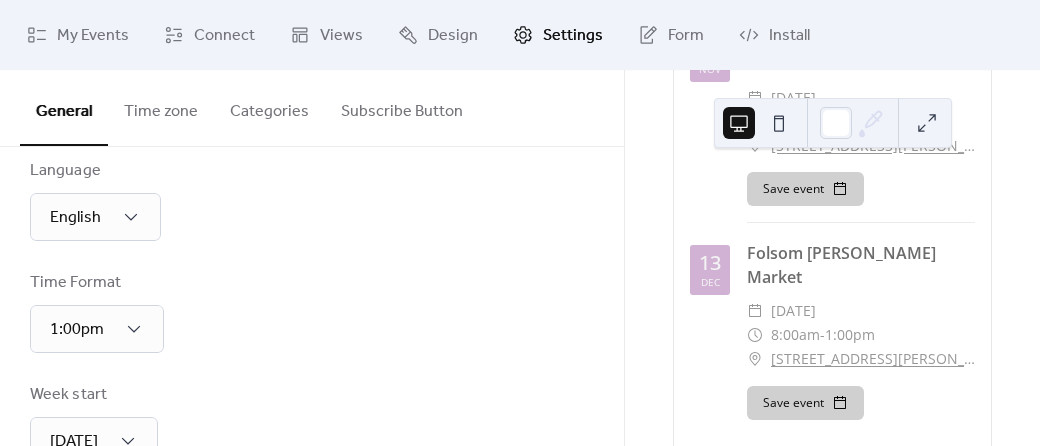 scroll, scrollTop: 338, scrollLeft: 0, axis: vertical 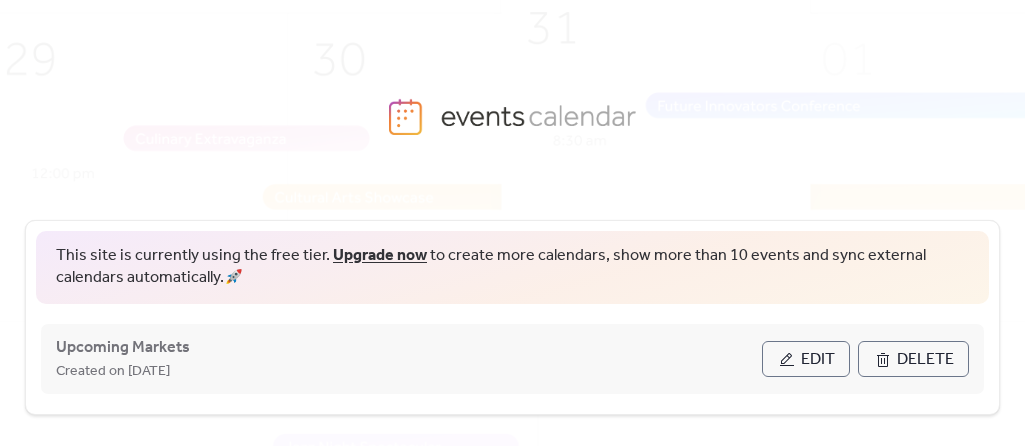 click on "Edit" at bounding box center [806, 359] 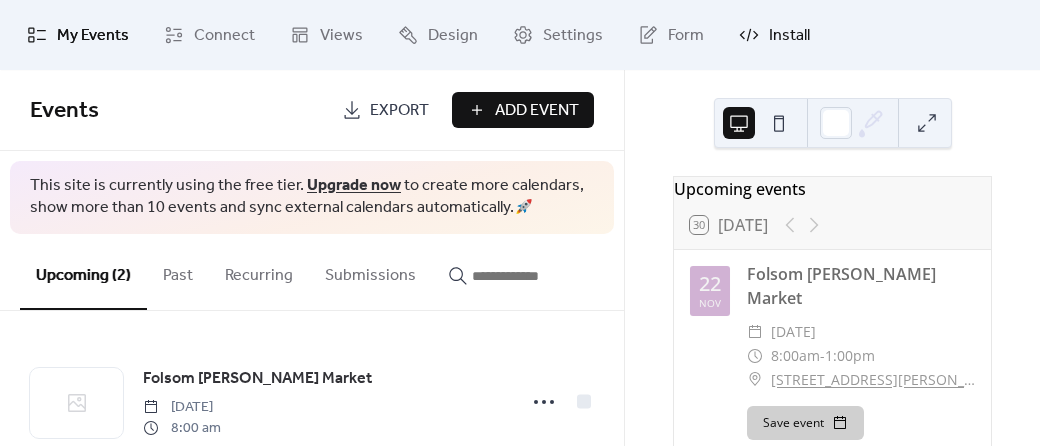 click on "Install" at bounding box center [774, 35] 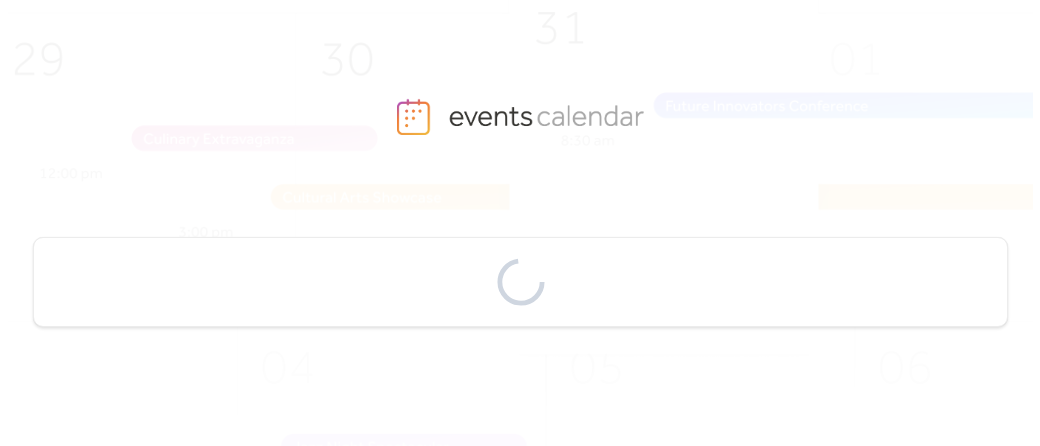 scroll, scrollTop: 0, scrollLeft: 0, axis: both 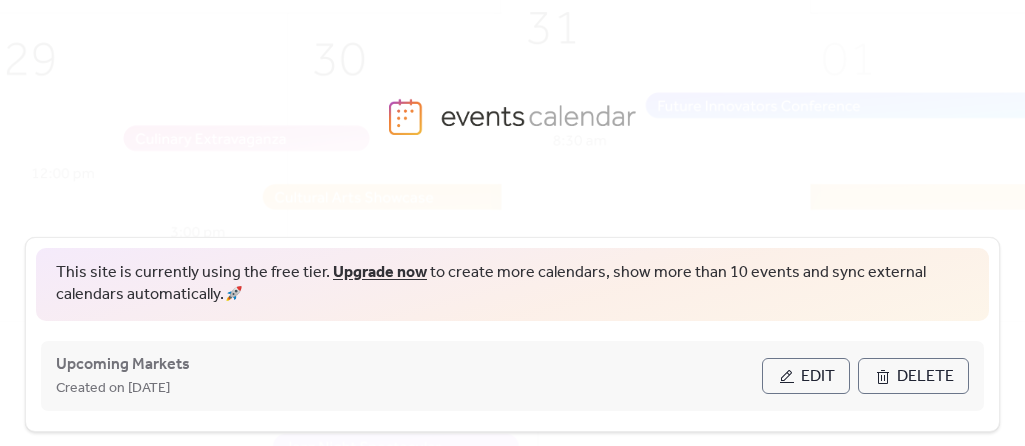 click on "Edit" at bounding box center [818, 377] 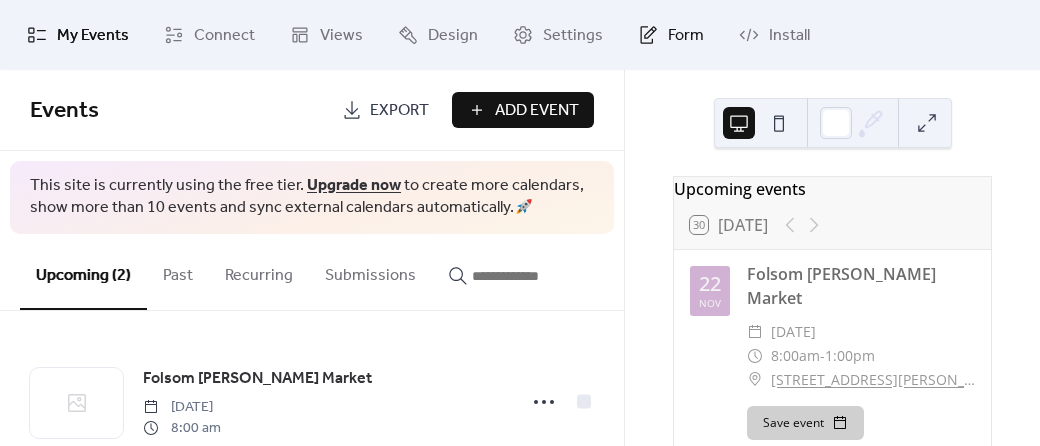 click on "Form" at bounding box center (686, 36) 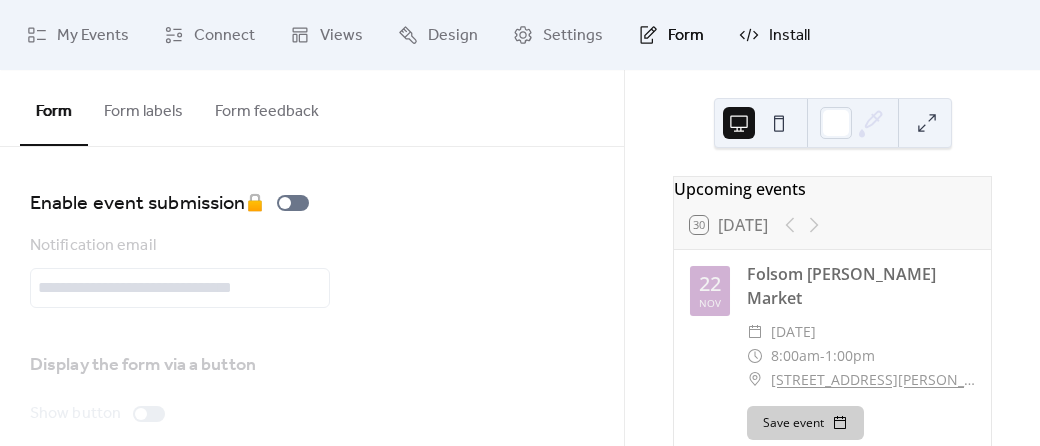 click on "Install" at bounding box center (774, 35) 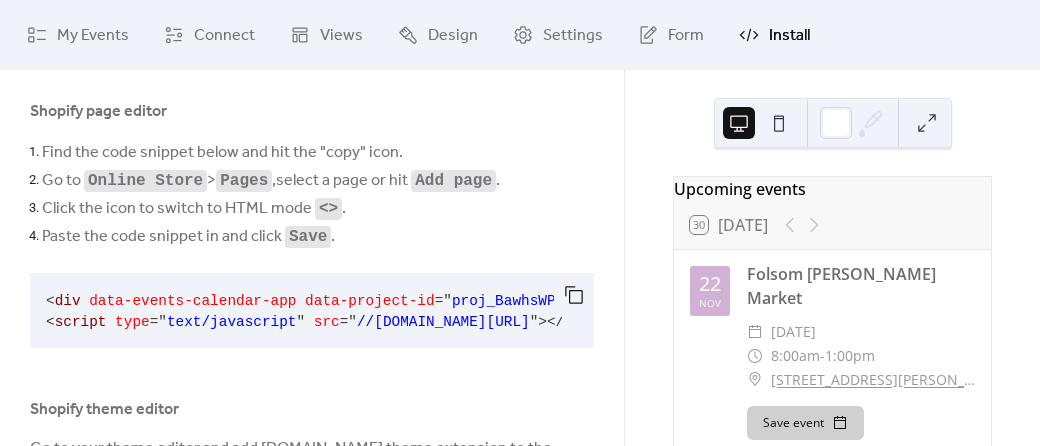 scroll, scrollTop: 200, scrollLeft: 0, axis: vertical 